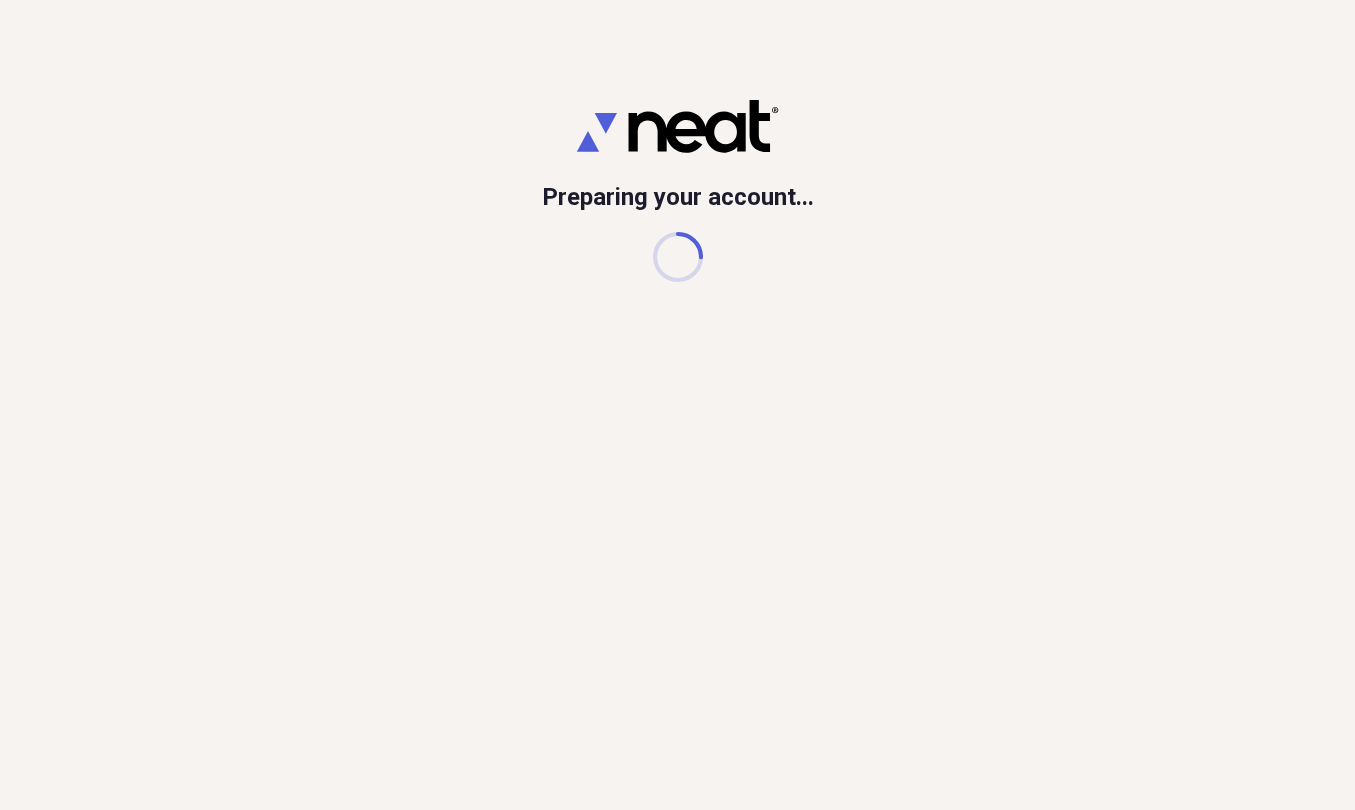 scroll, scrollTop: 0, scrollLeft: 0, axis: both 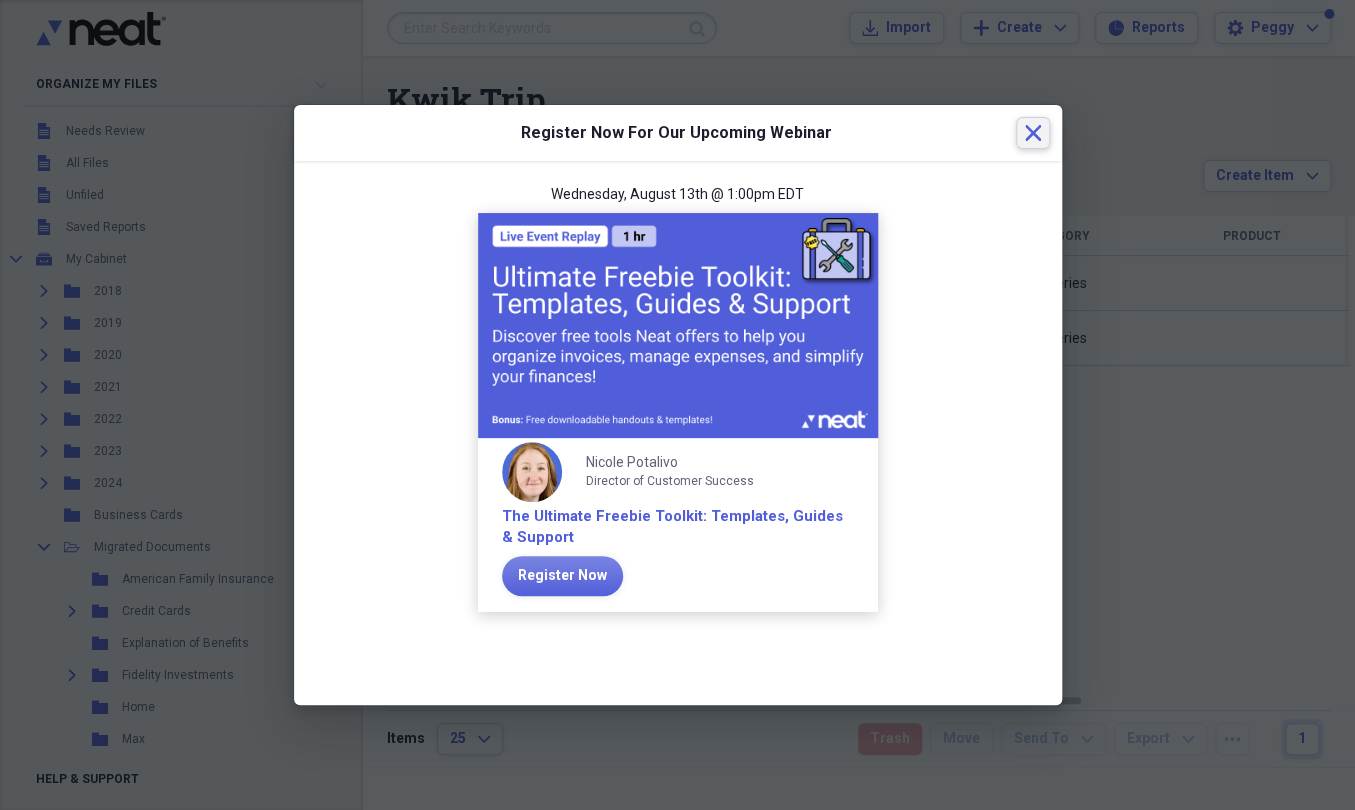 click 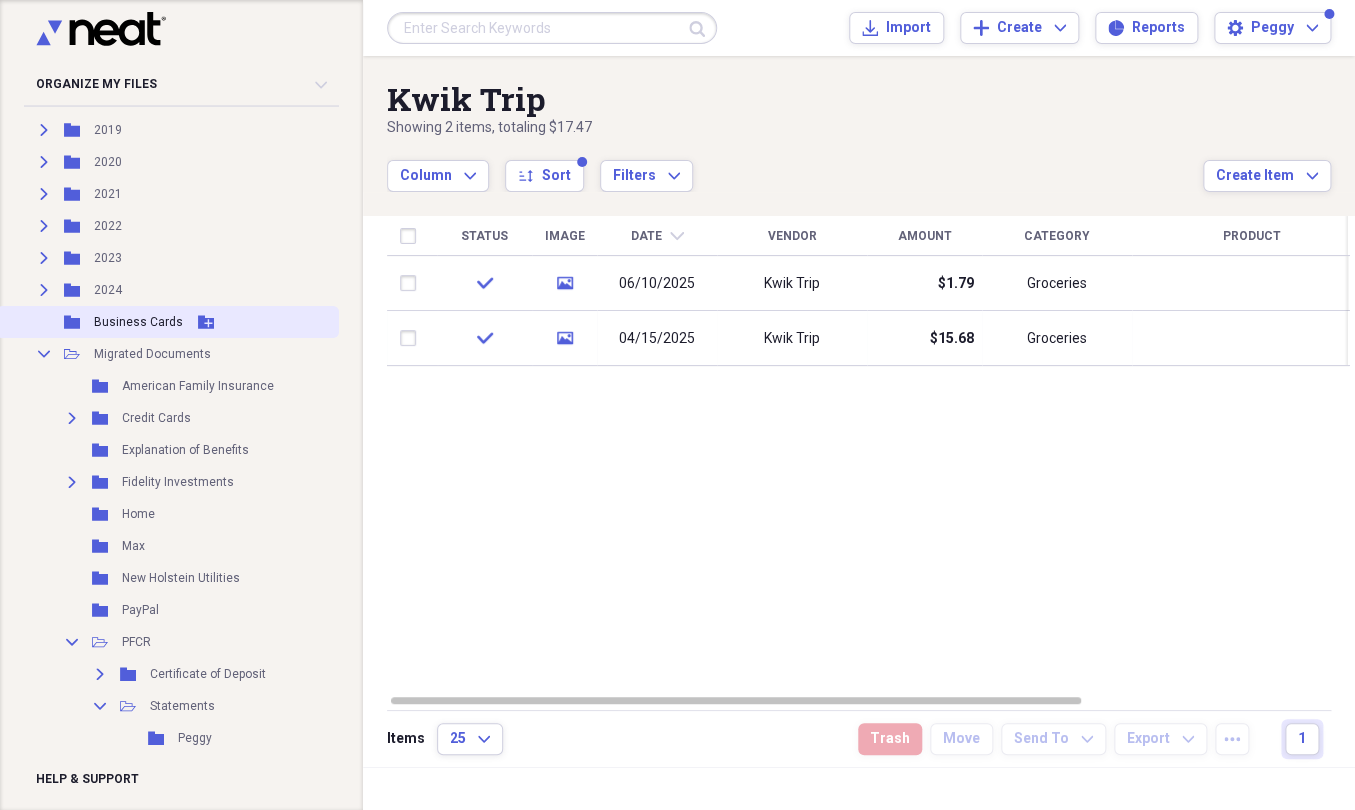 scroll, scrollTop: 272, scrollLeft: 0, axis: vertical 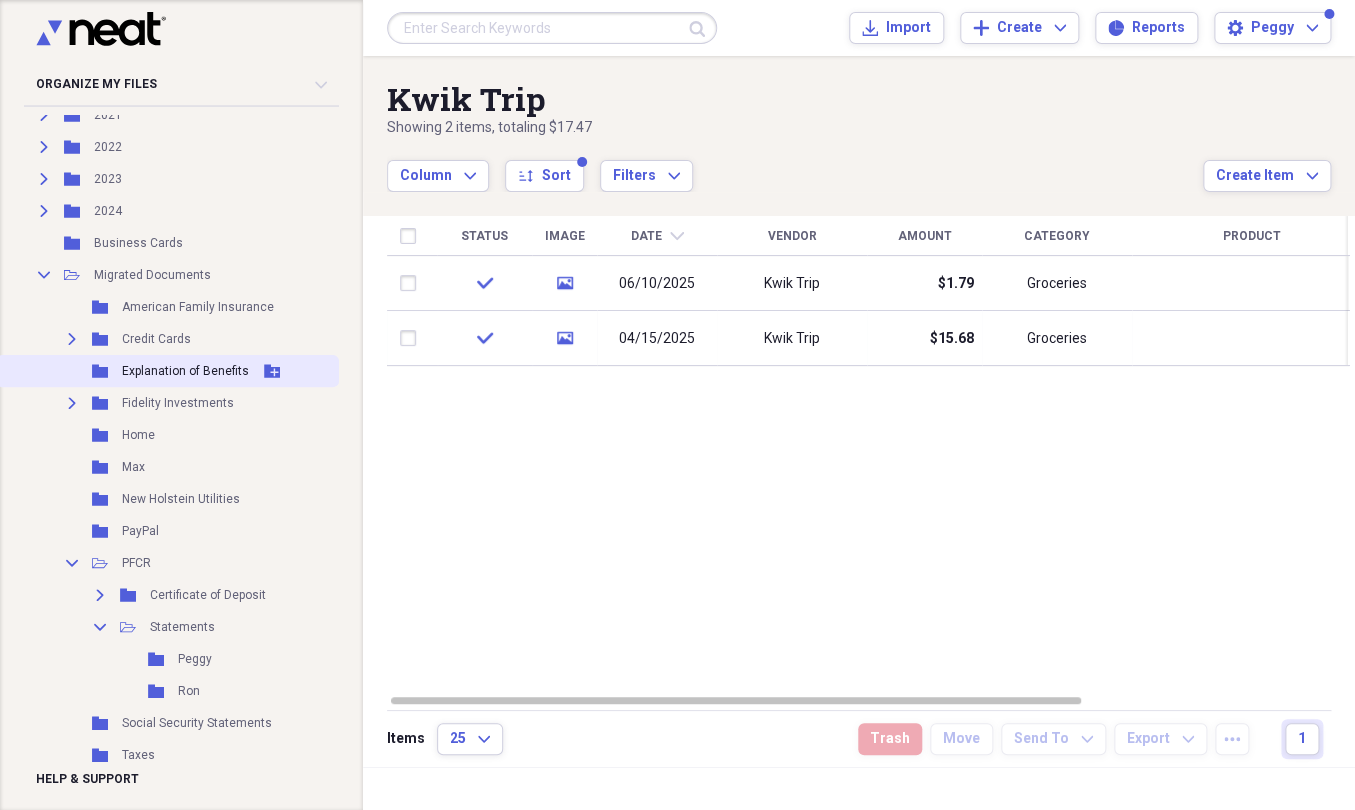 click on "Explanation of Benefits" at bounding box center [185, 371] 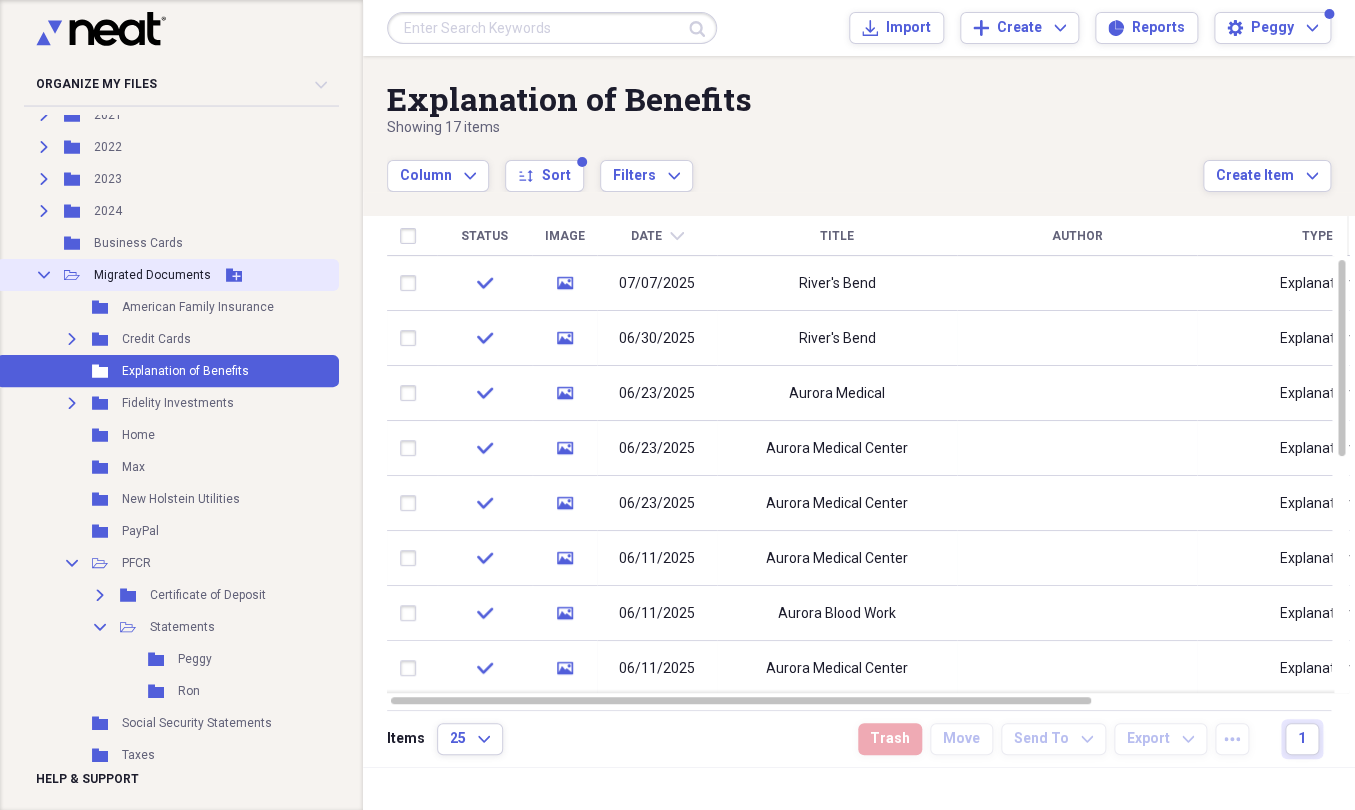 click on "Collapse" at bounding box center (44, 275) 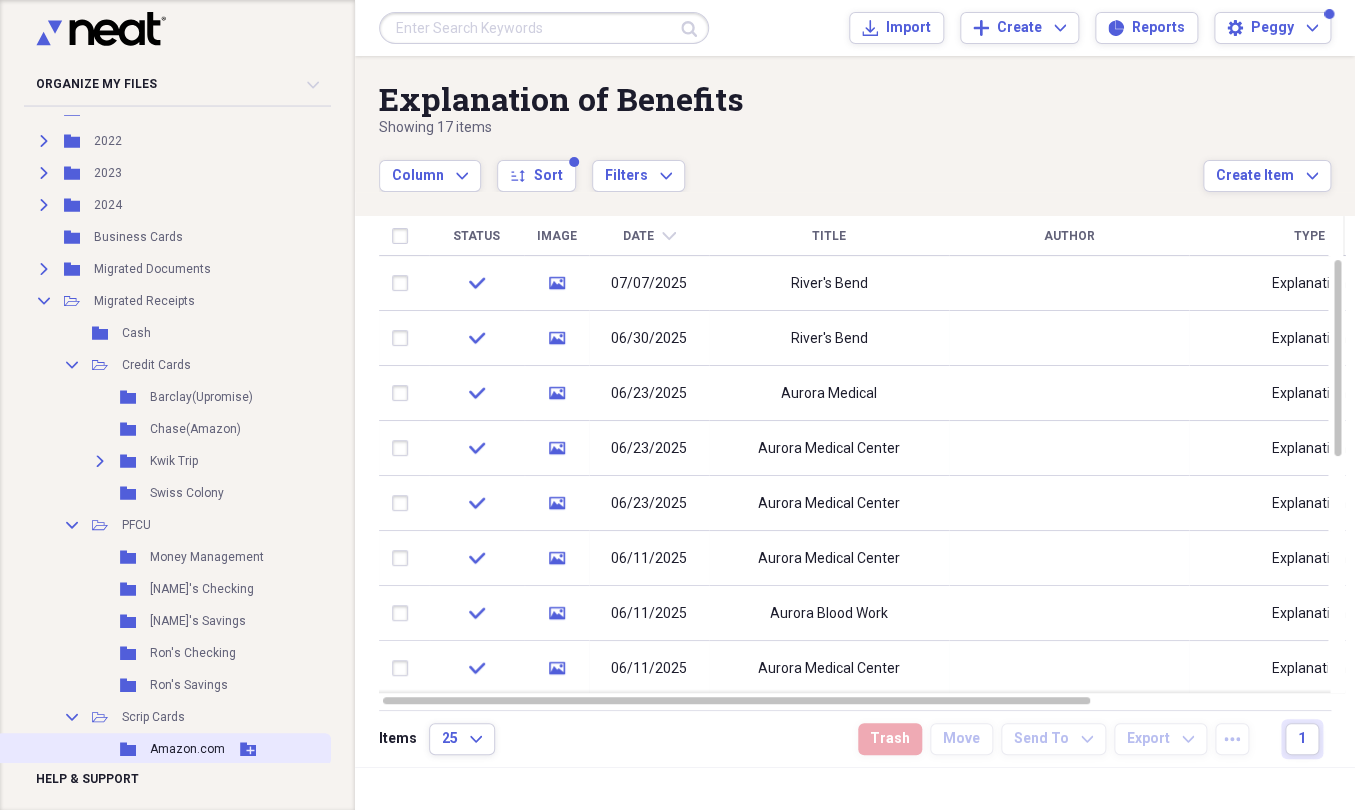 scroll, scrollTop: 272, scrollLeft: 0, axis: vertical 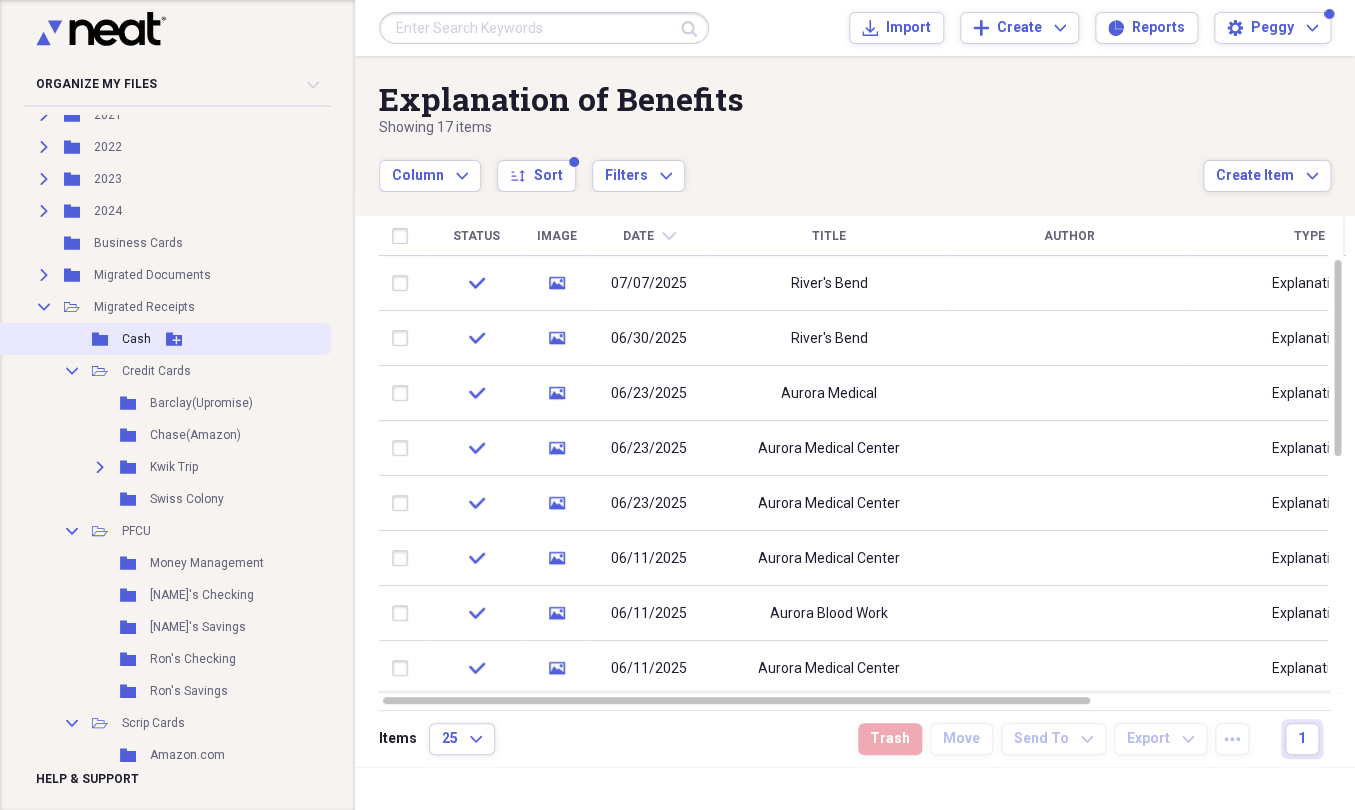 click on "Cash" at bounding box center (136, 339) 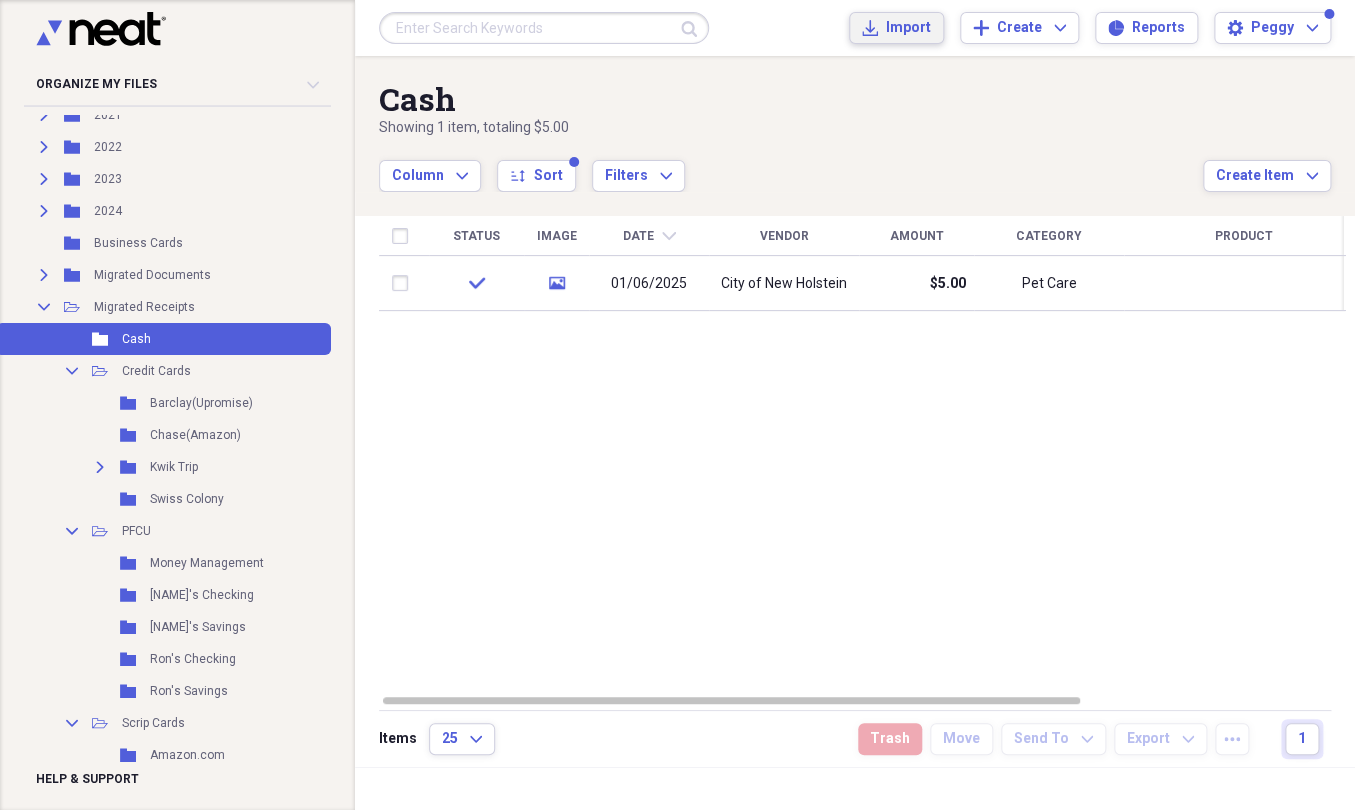 click on "Import Import" at bounding box center [896, 28] 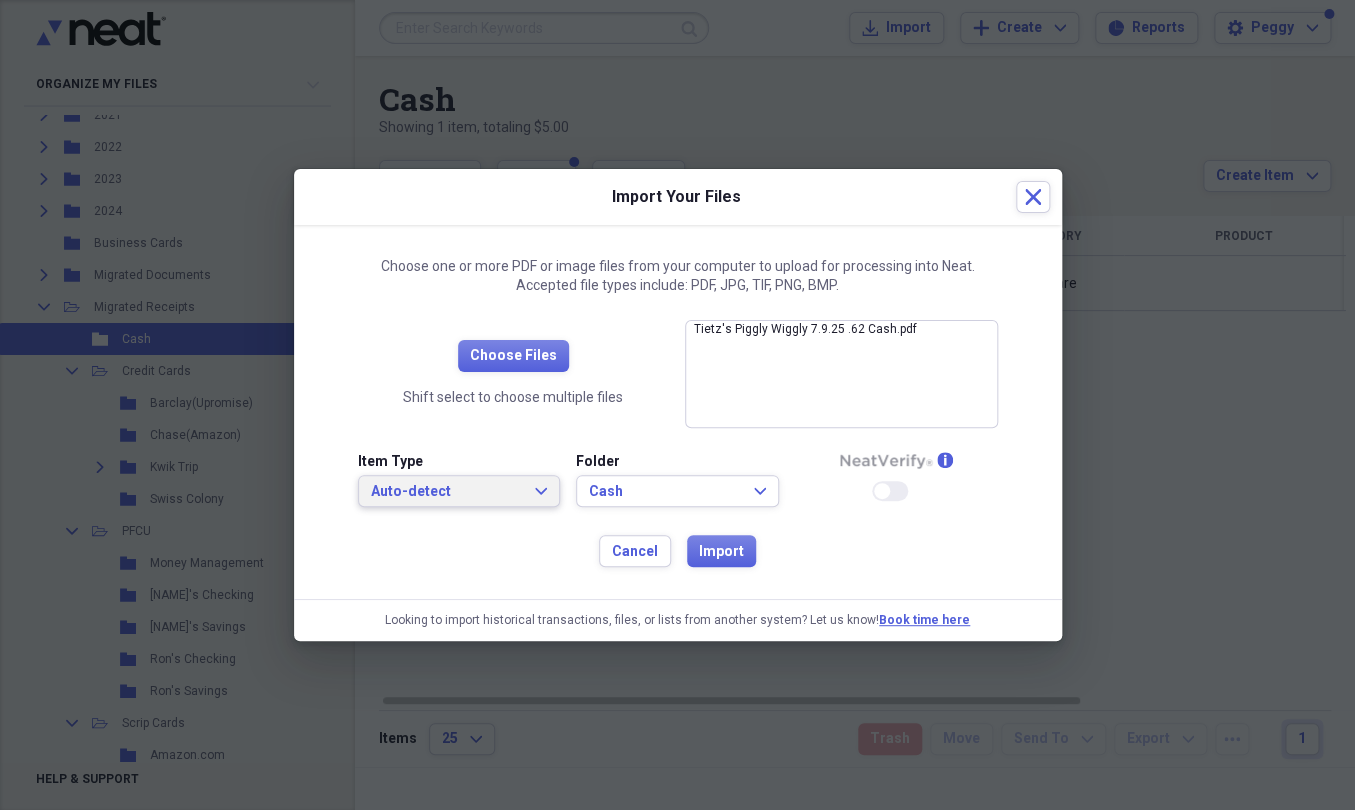 click on "Auto-detect Expand" at bounding box center (459, 491) 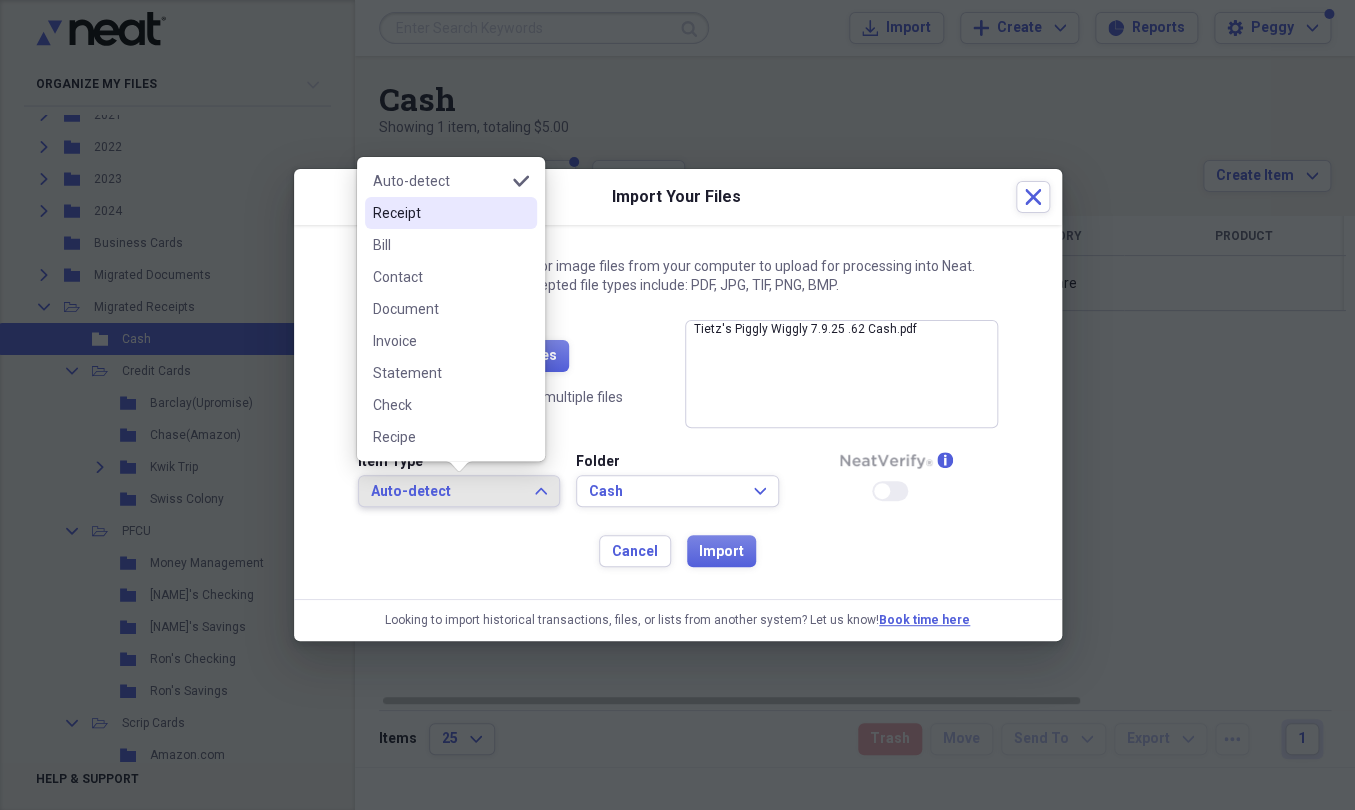 click on "Receipt" at bounding box center [439, 213] 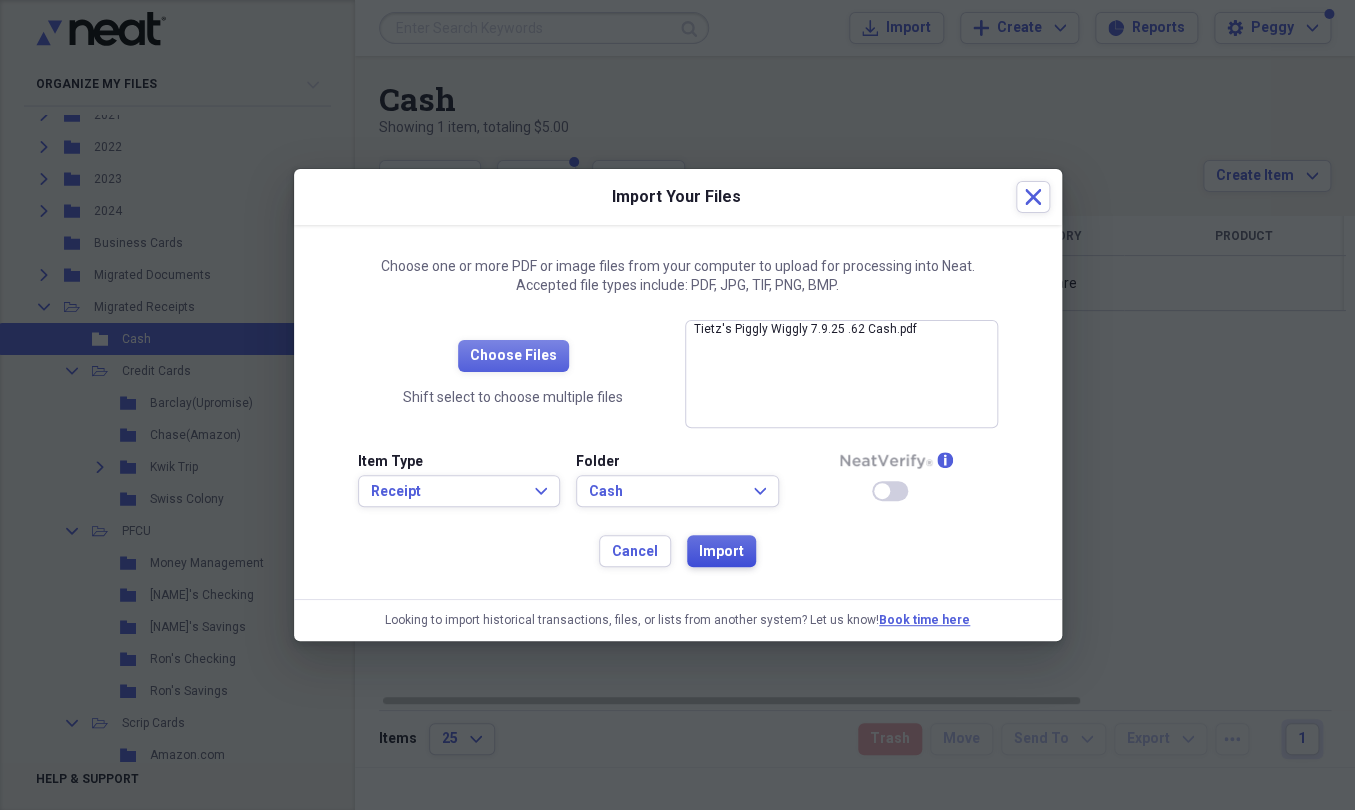 click on "Import" at bounding box center (721, 552) 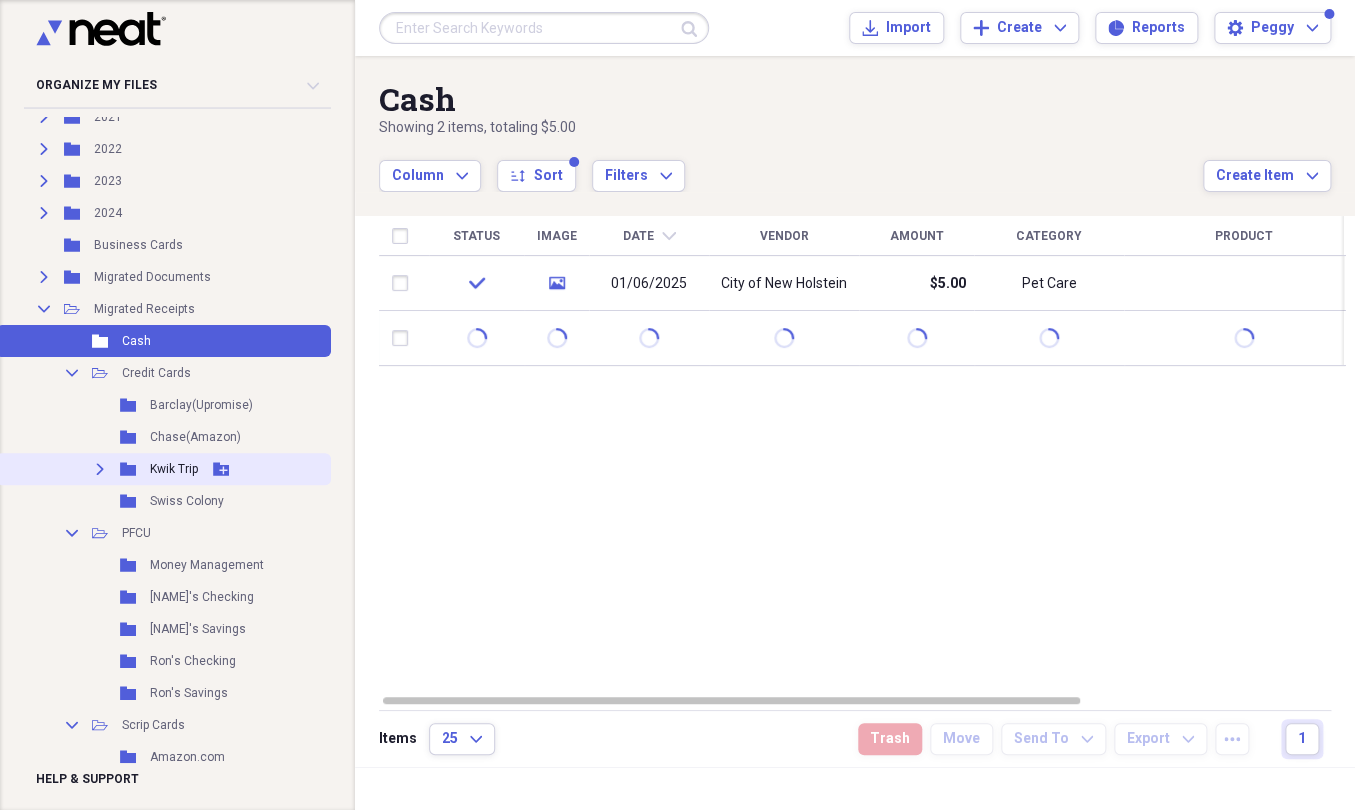 click on "Kwik Trip" at bounding box center [174, 469] 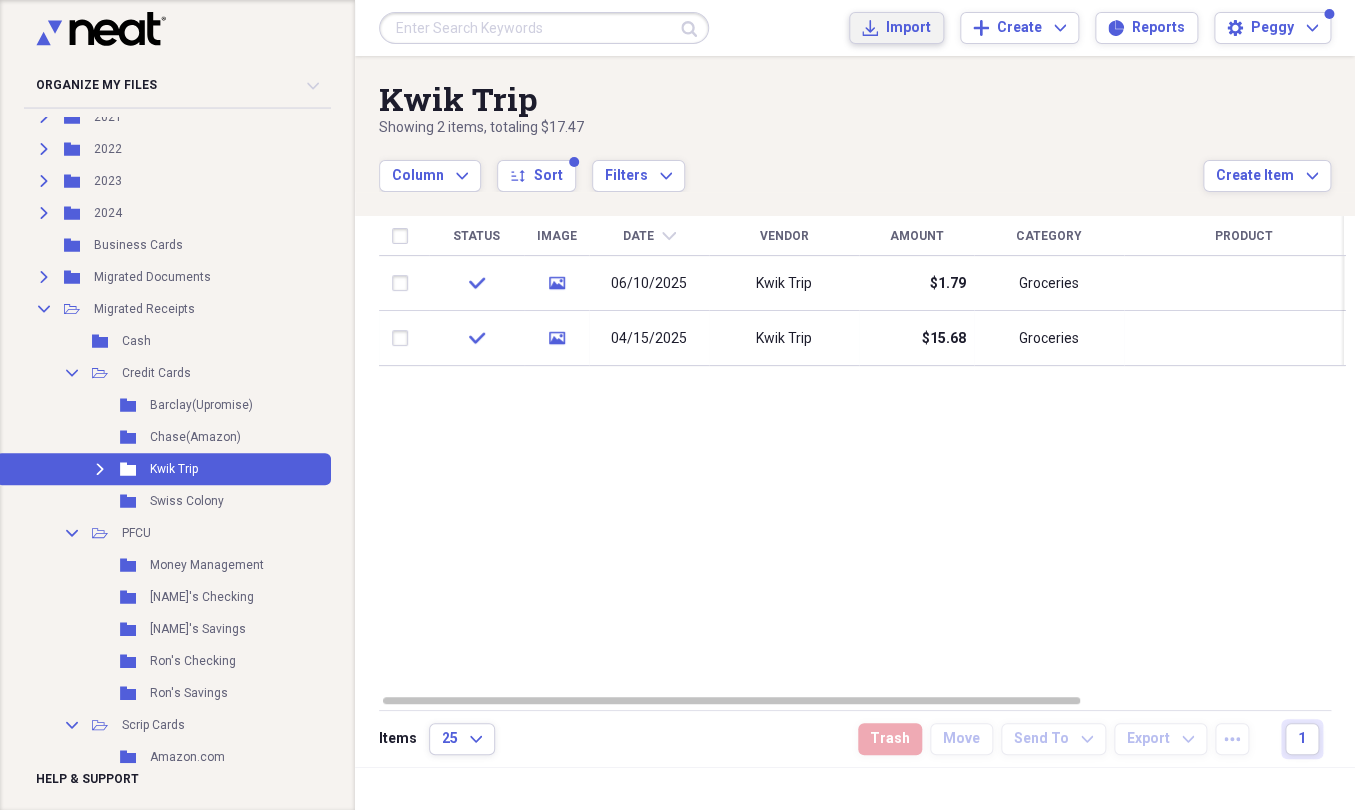 click on "Import" at bounding box center [908, 28] 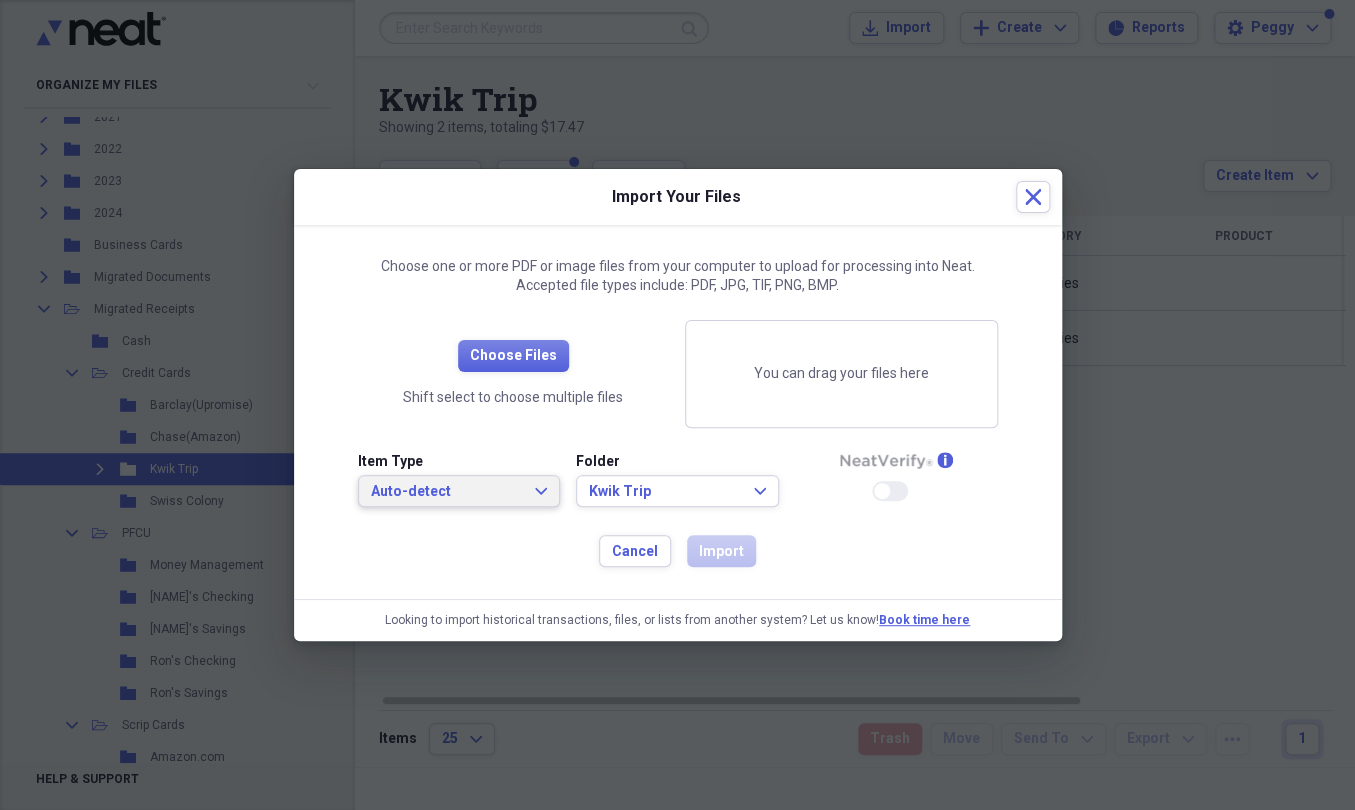 click on "Auto-detect" at bounding box center (447, 492) 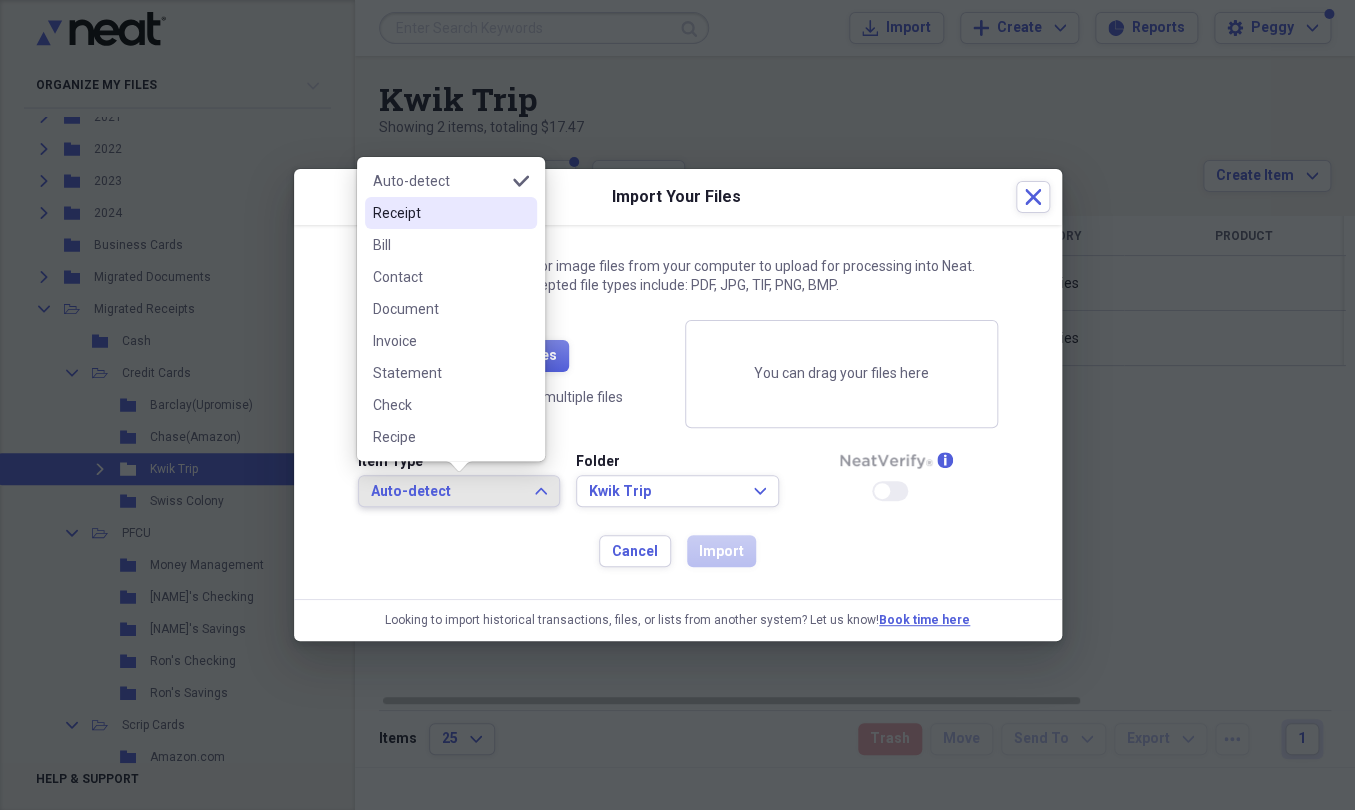 click on "Receipt" at bounding box center (439, 213) 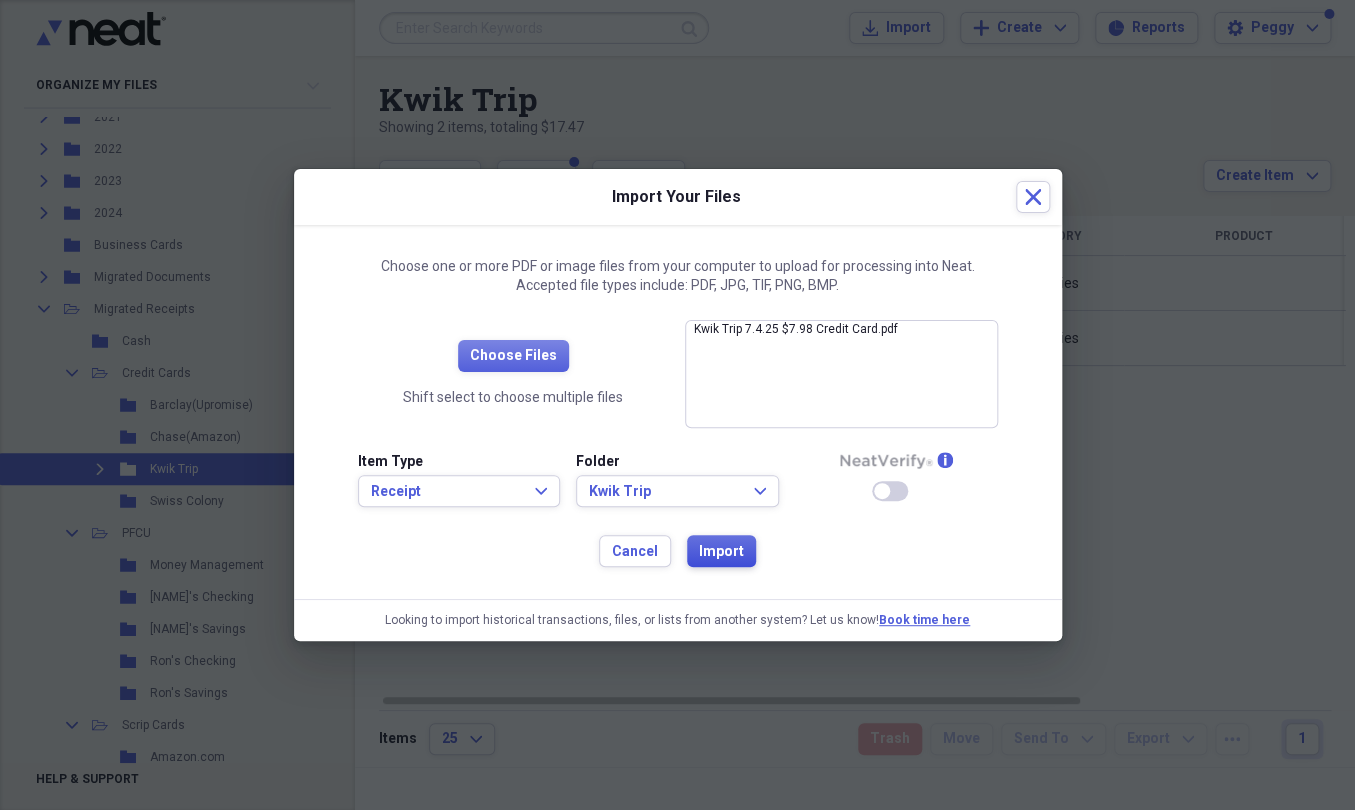 click on "Import" at bounding box center (721, 552) 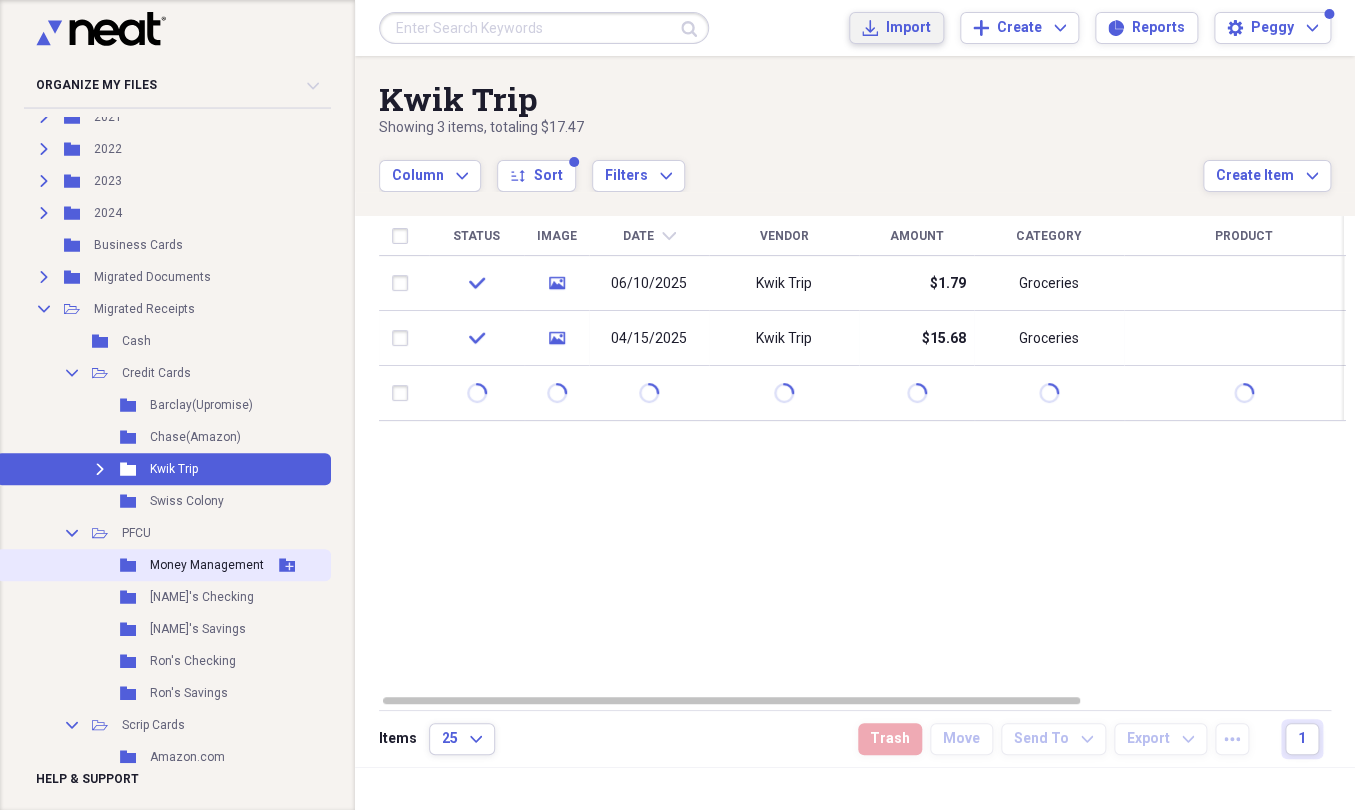 scroll, scrollTop: 636, scrollLeft: 0, axis: vertical 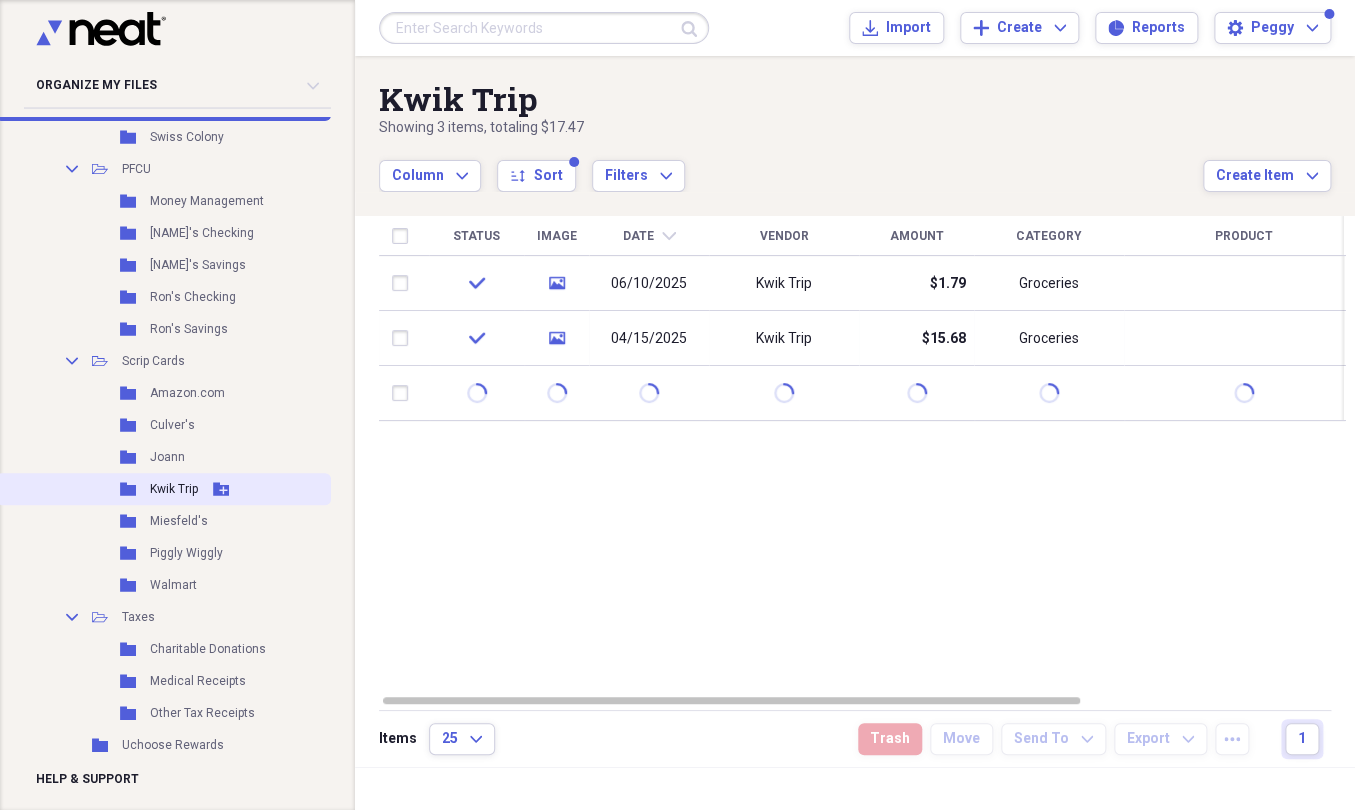 click on "Kwik Trip" at bounding box center (174, 489) 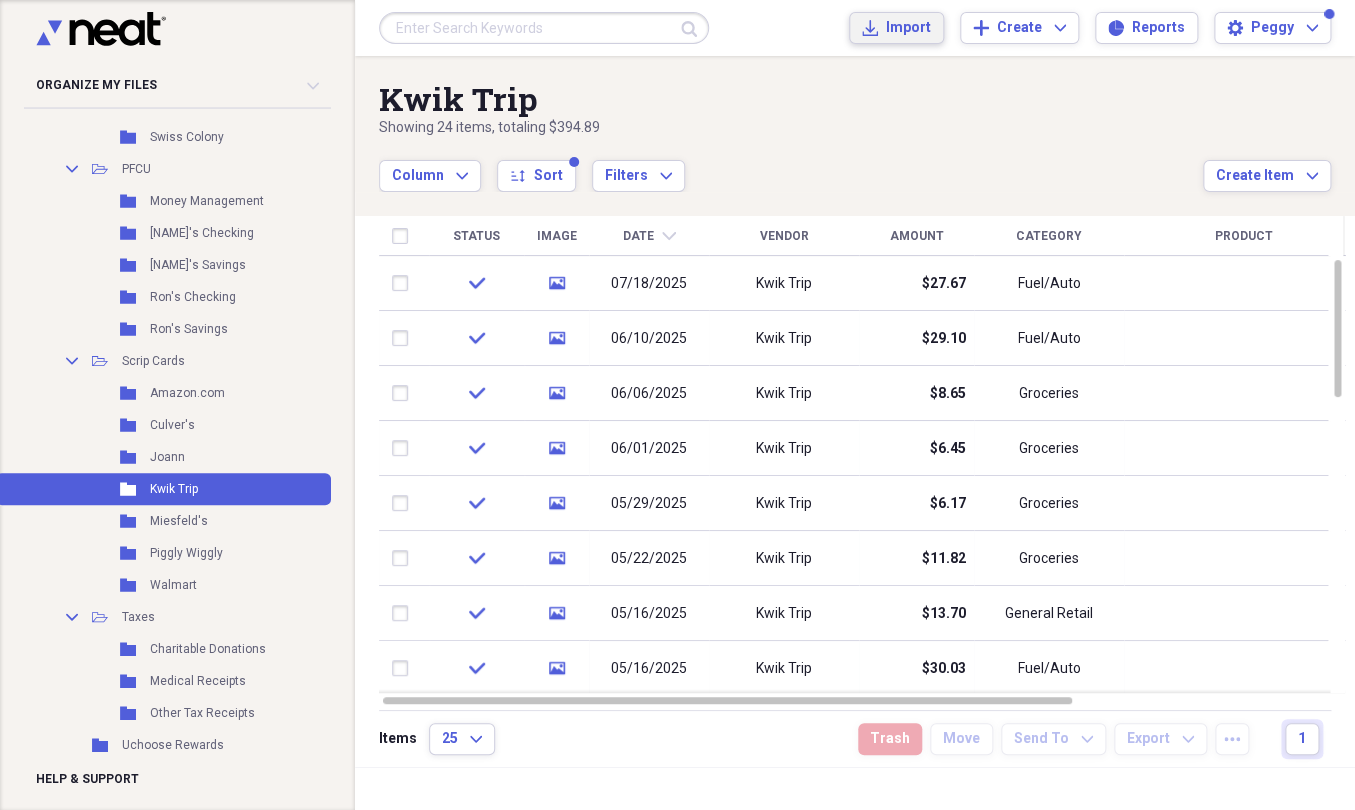 click on "Import Import" at bounding box center [896, 28] 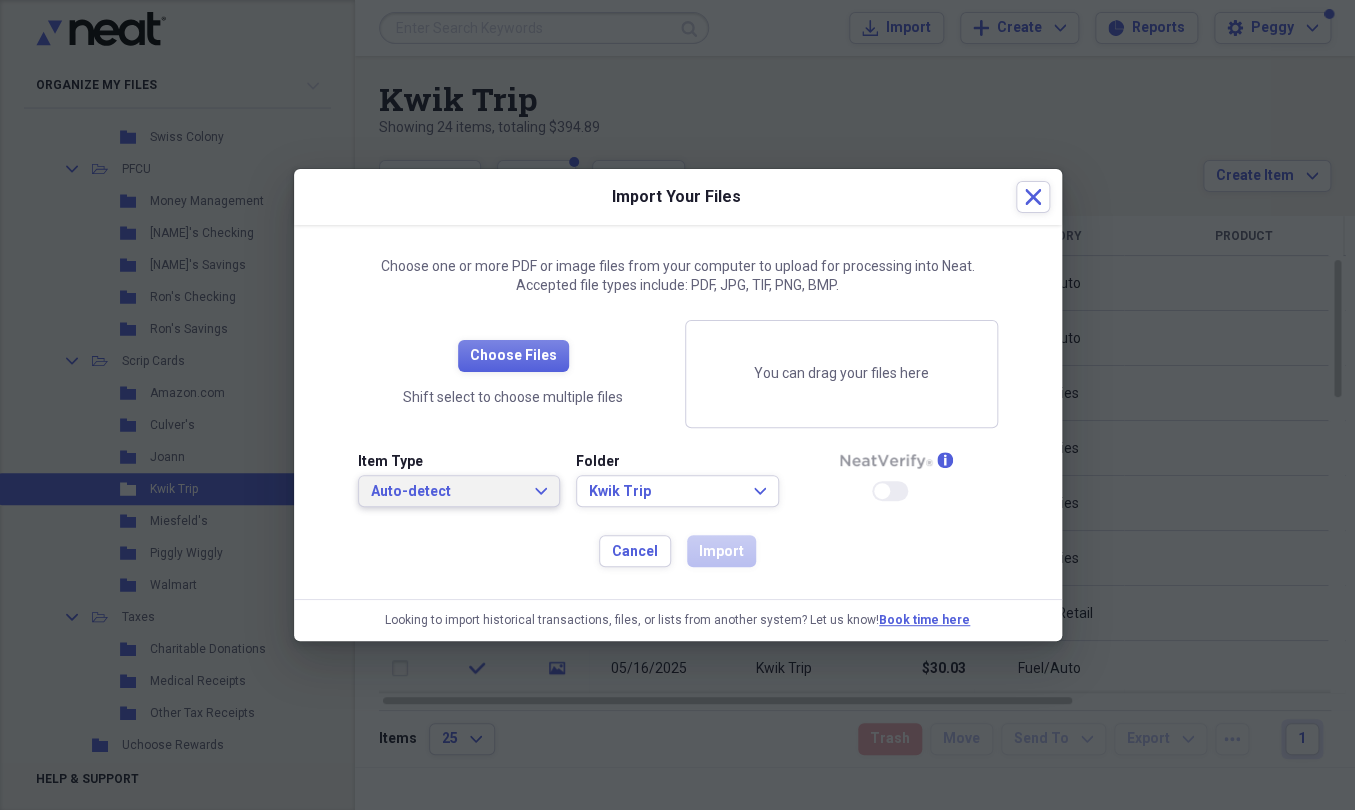 click on "Auto-detect" at bounding box center (447, 492) 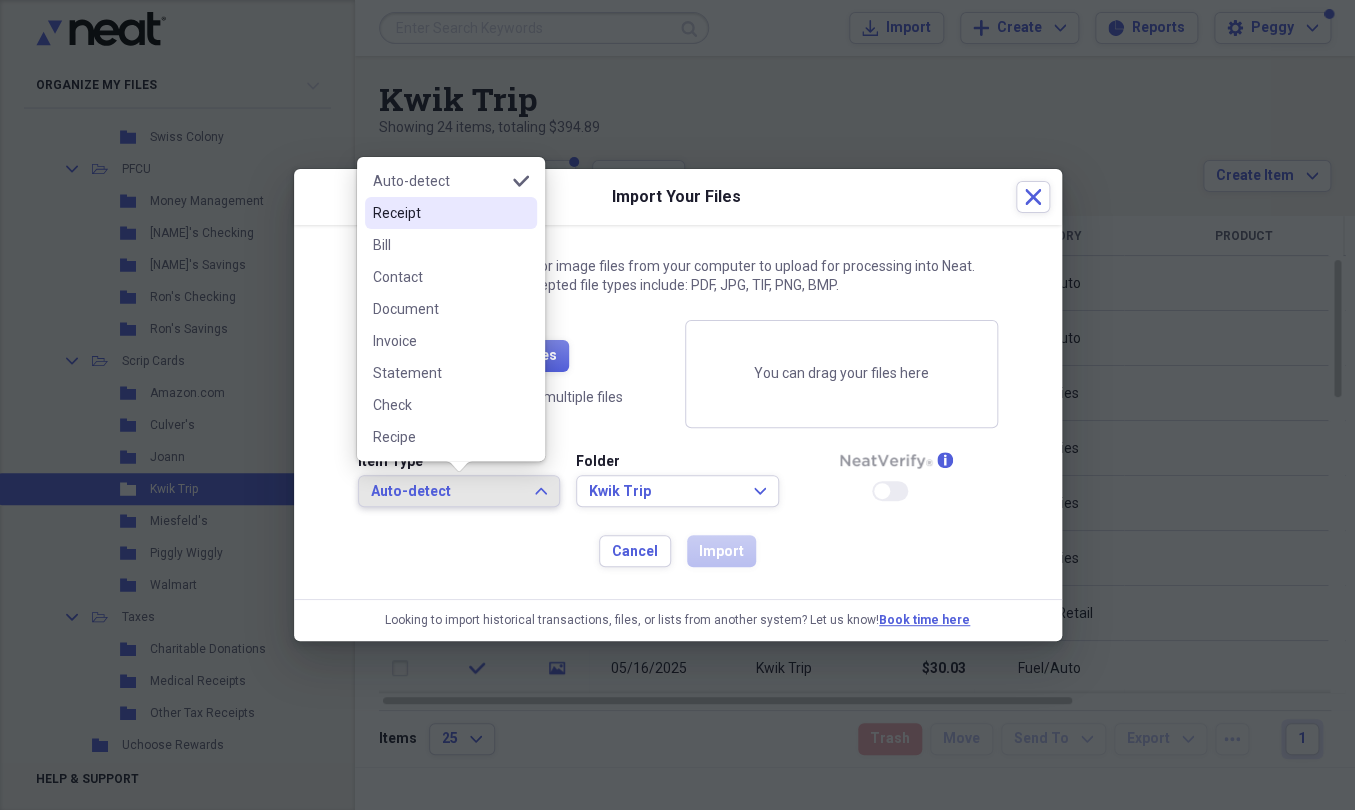 click on "Receipt" at bounding box center [439, 213] 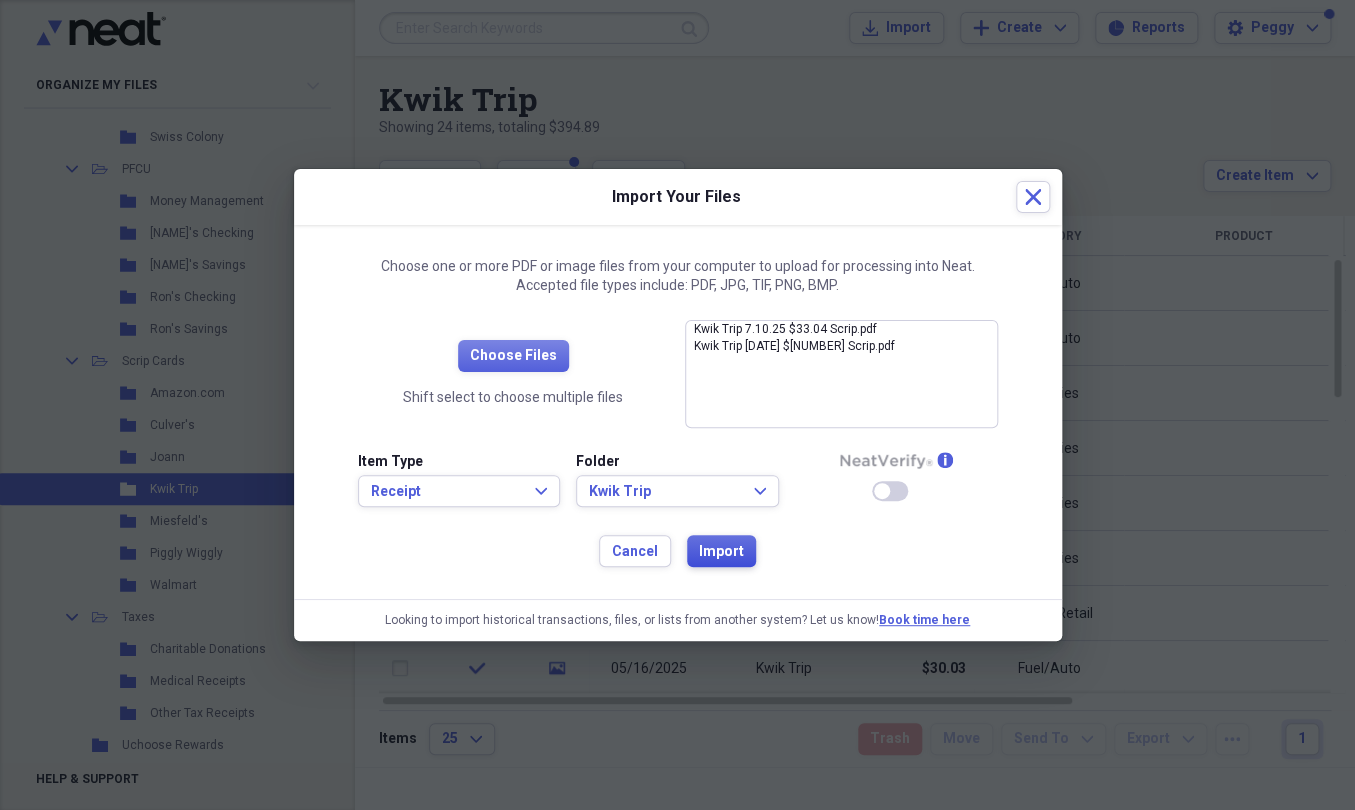 click on "Import" at bounding box center [721, 552] 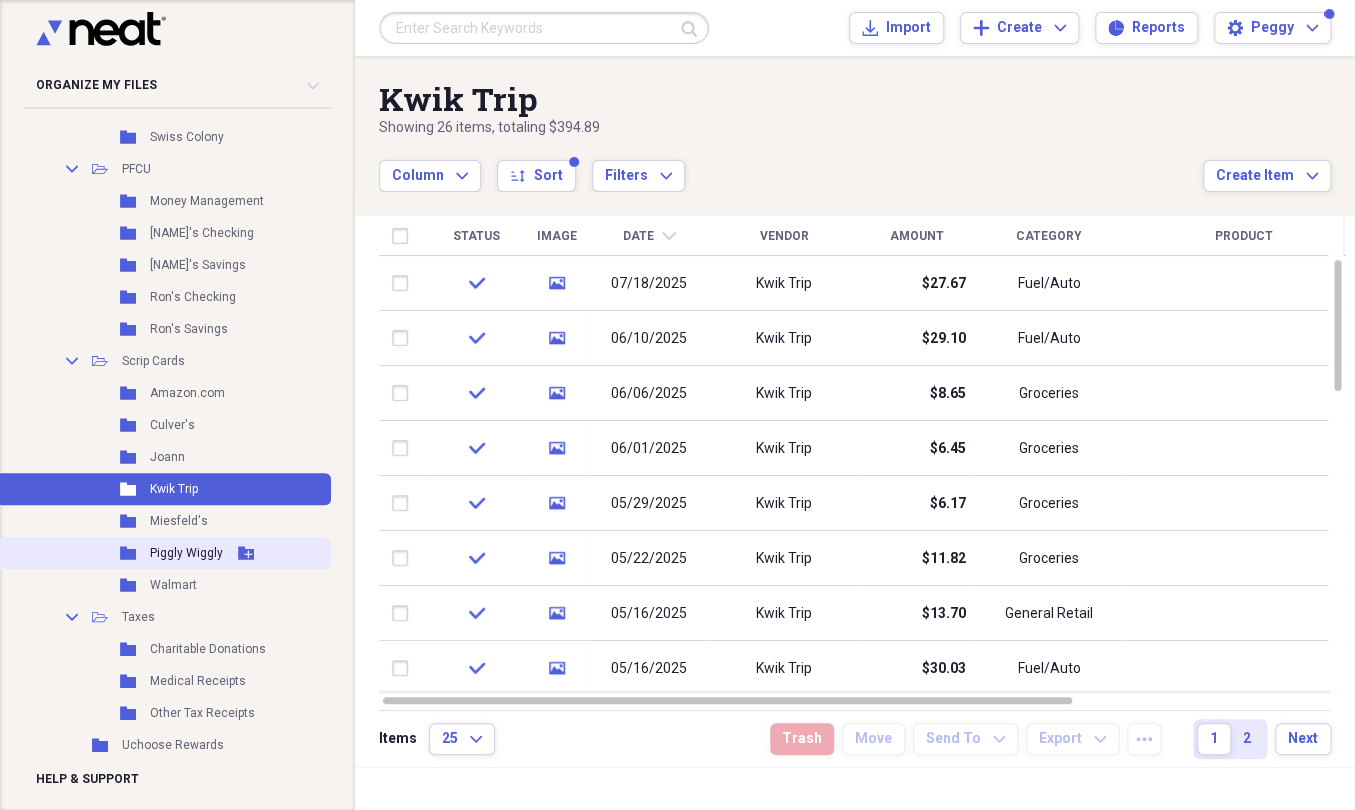 click on "Piggly Wiggly" at bounding box center [186, 553] 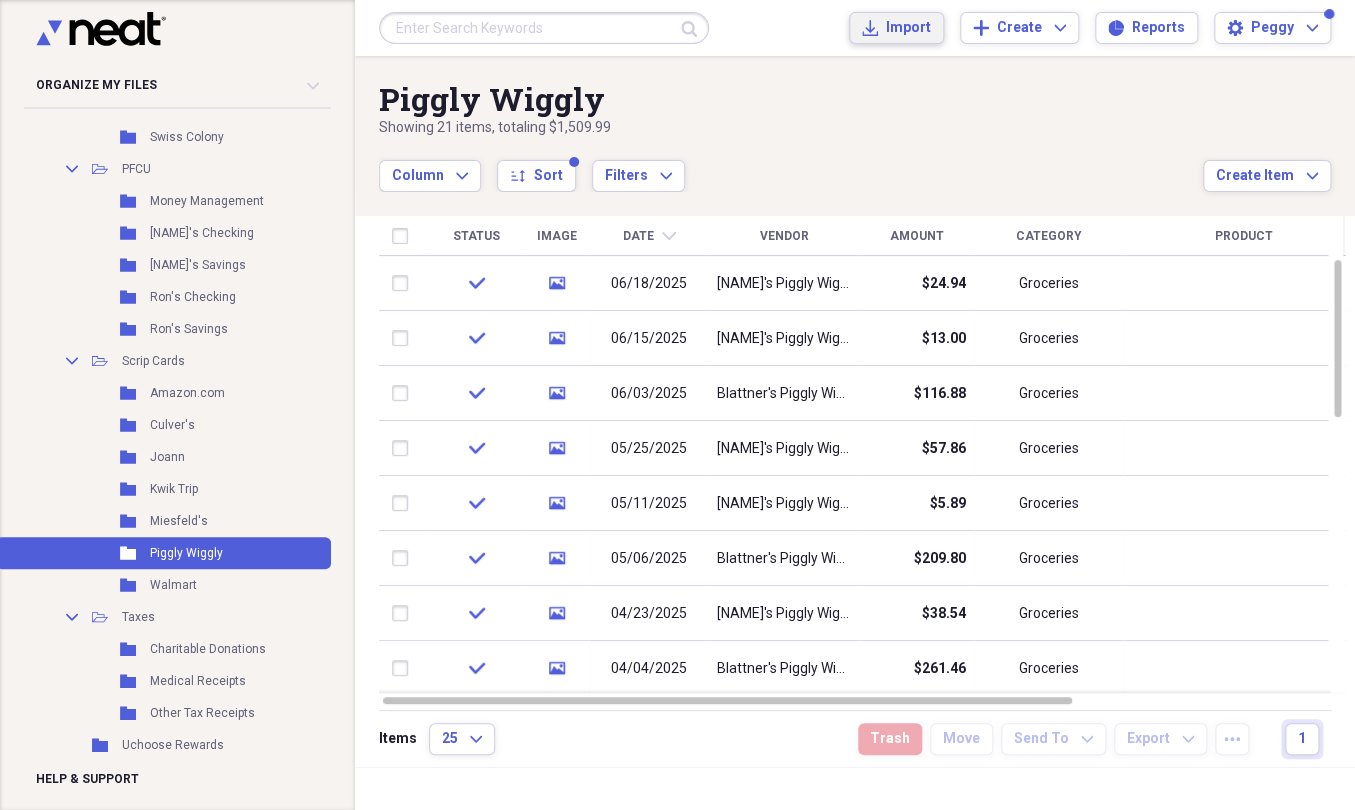 click on "Import" at bounding box center (908, 28) 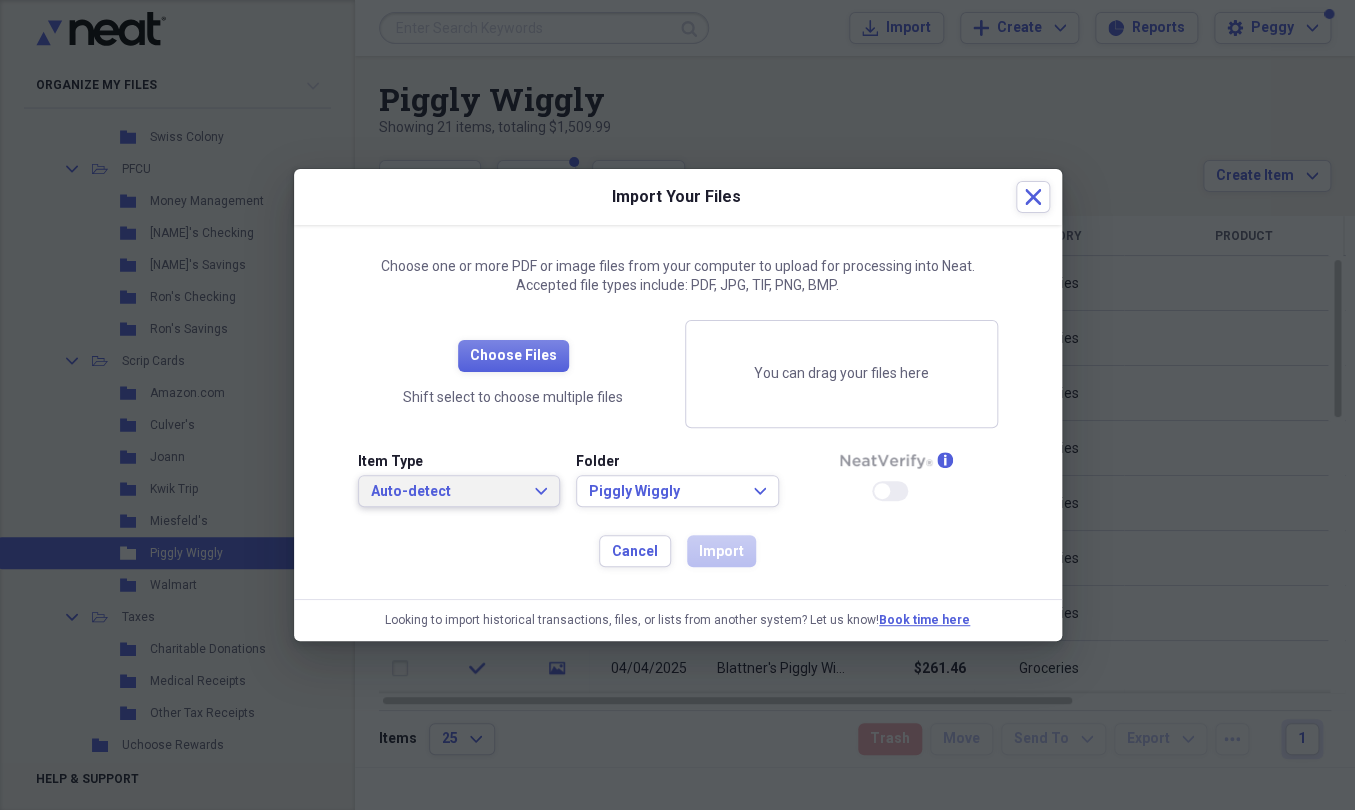 click on "Auto-detect Expand" at bounding box center [459, 491] 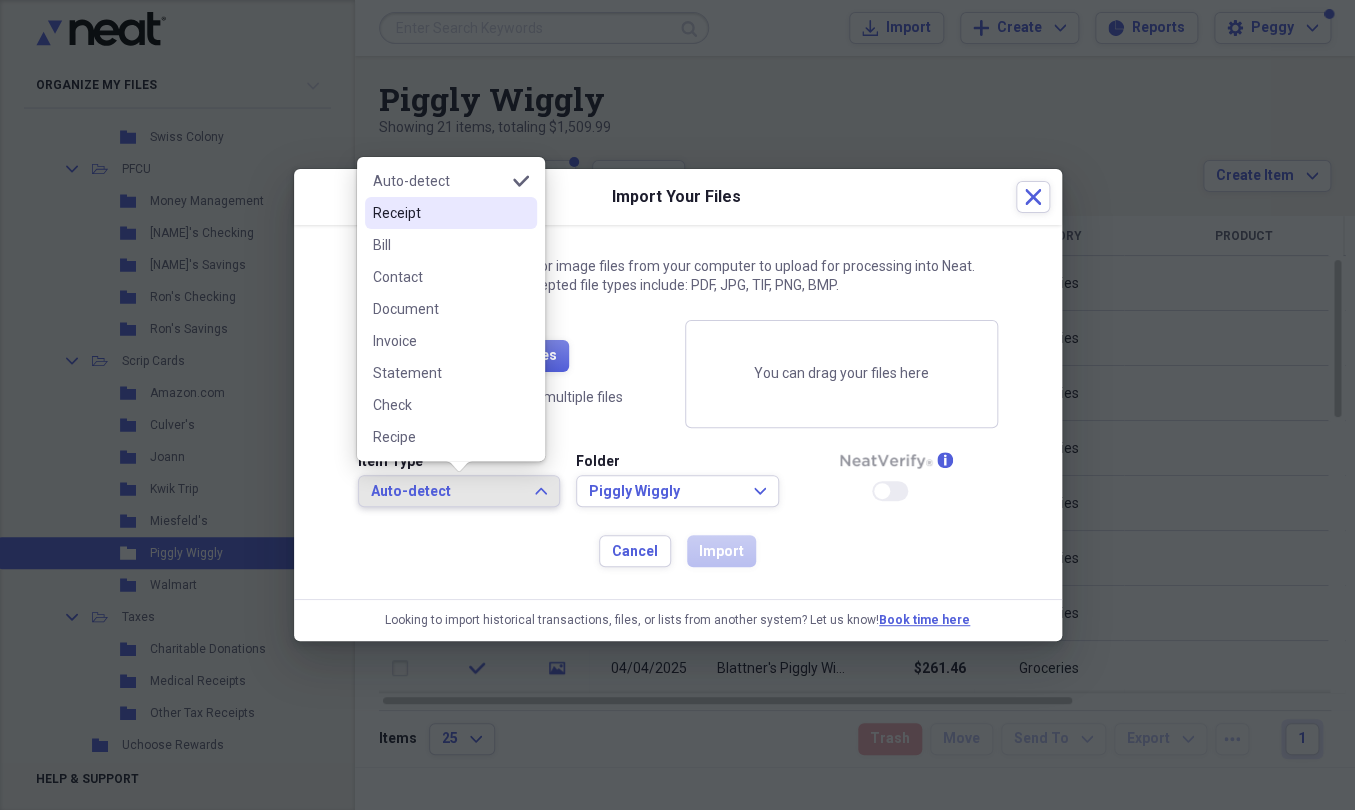 click on "Receipt" at bounding box center (439, 213) 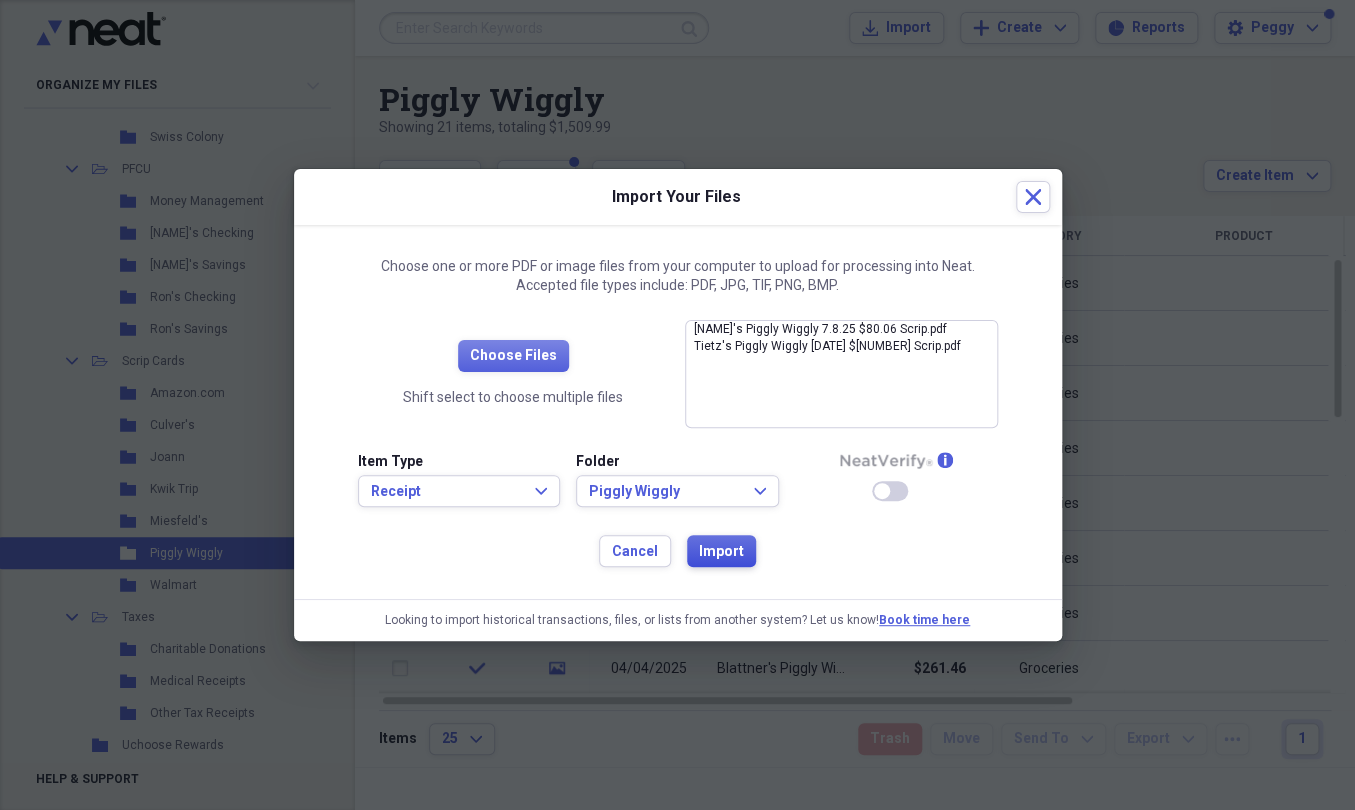 click on "Import" at bounding box center [721, 552] 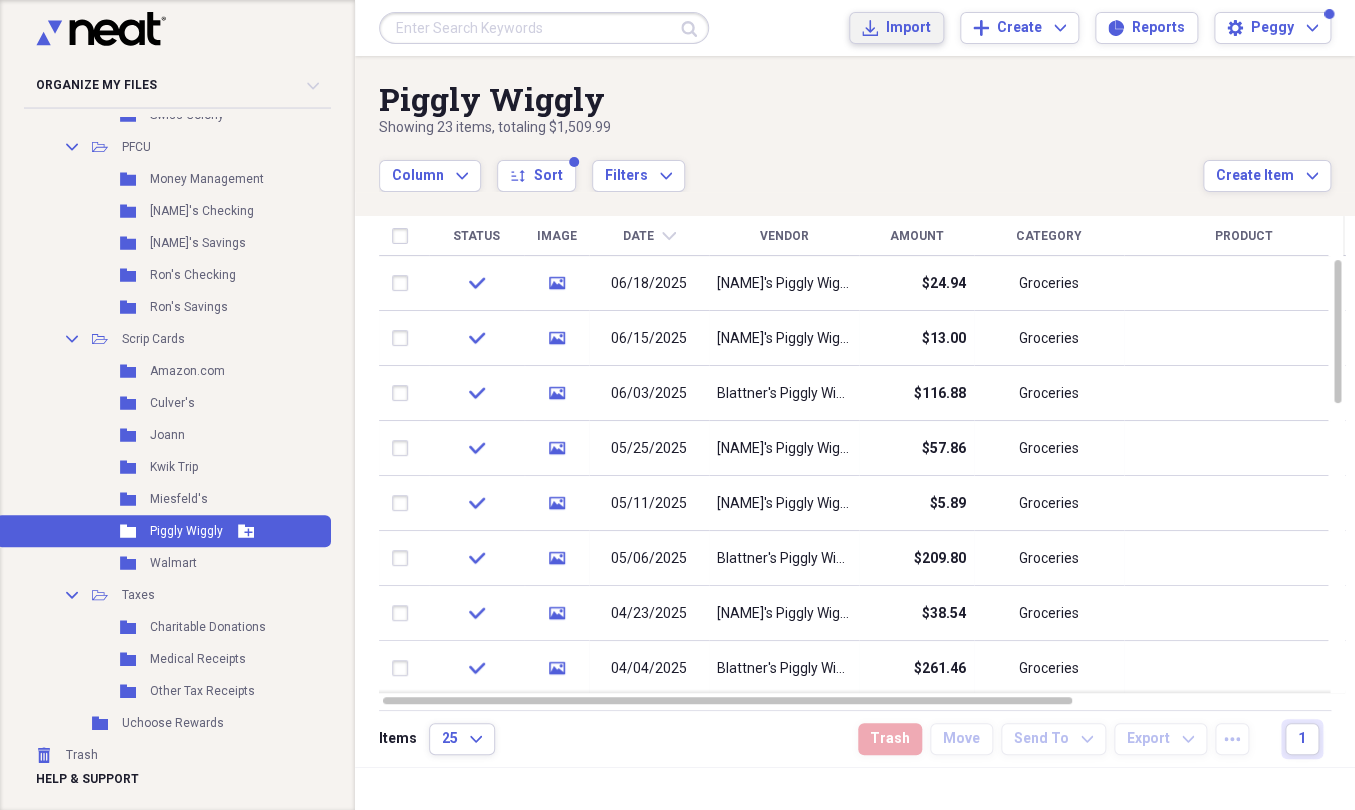 scroll, scrollTop: 664, scrollLeft: 0, axis: vertical 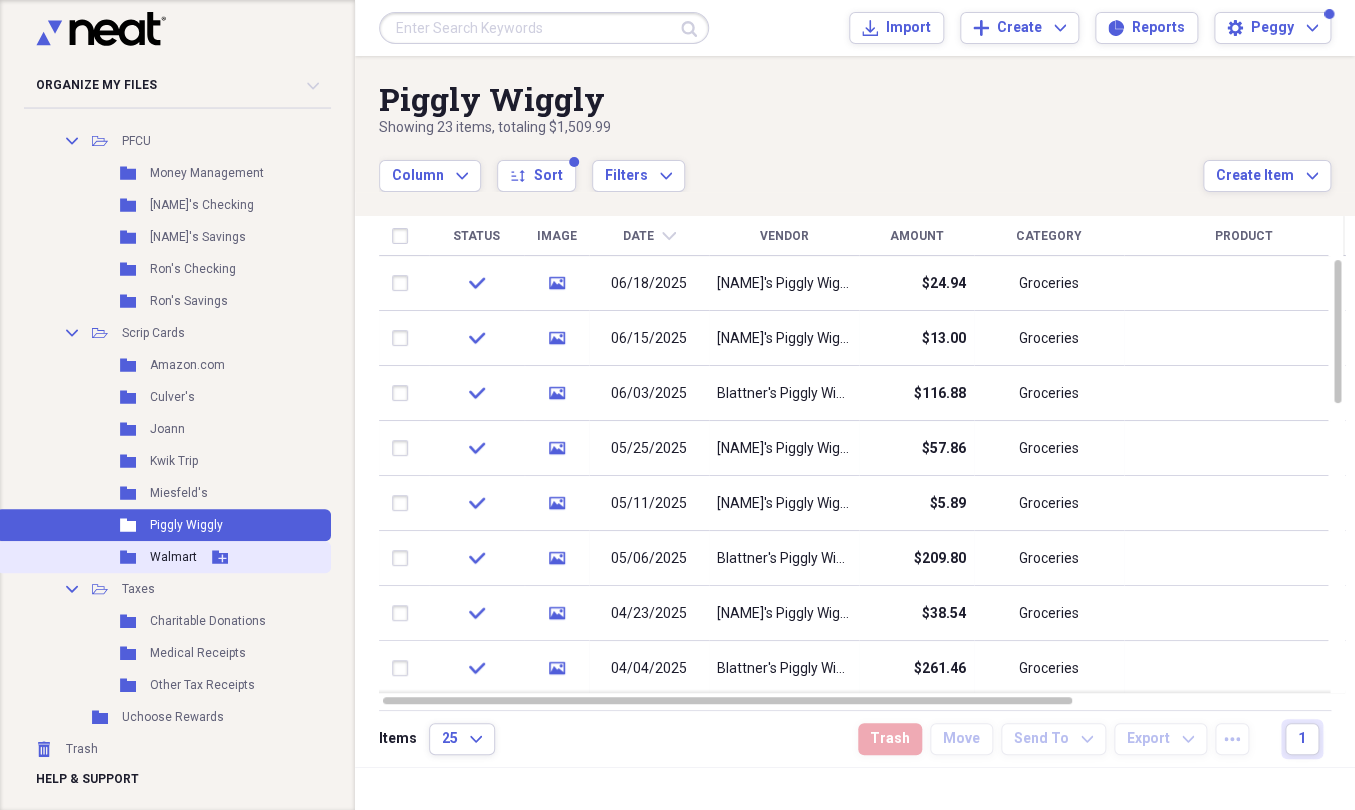 click on "Folder Walmart Add Folder" at bounding box center (163, 557) 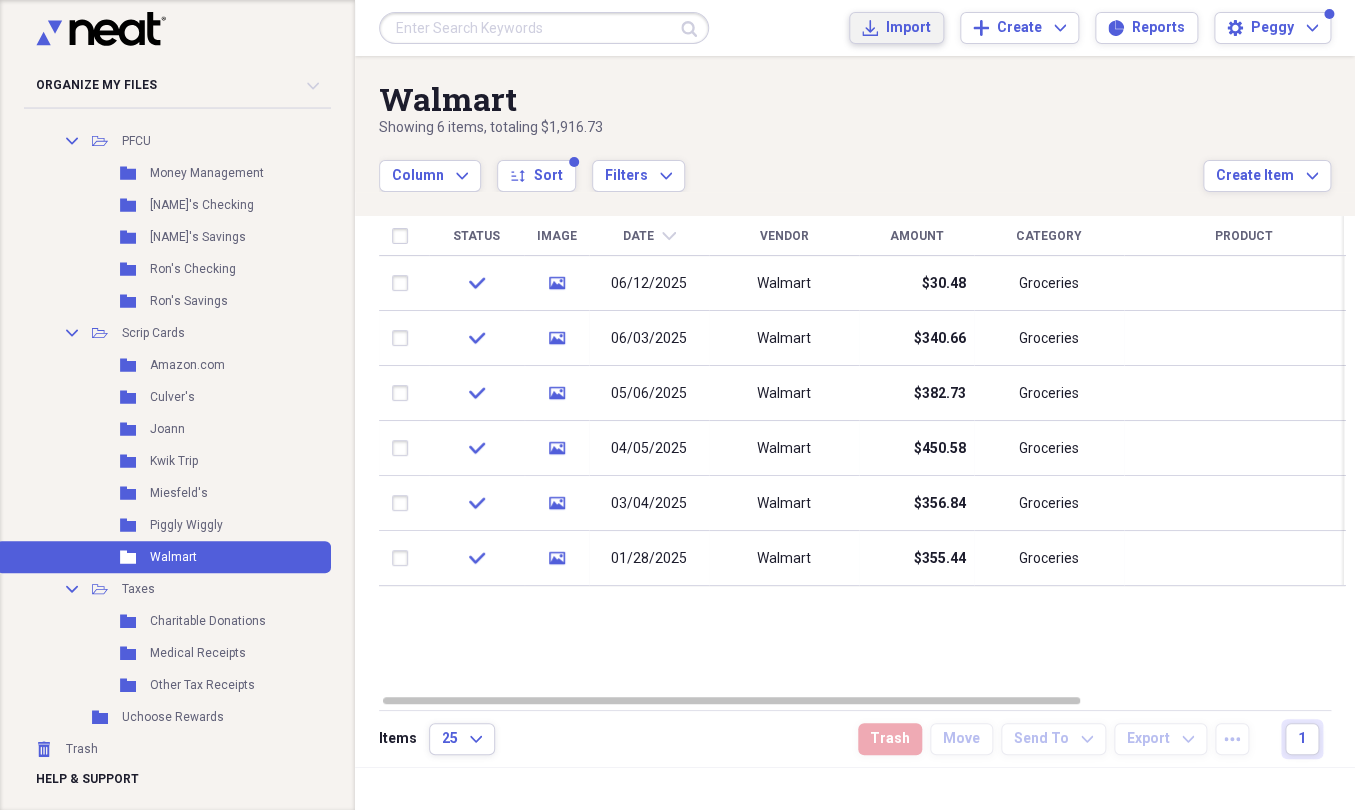 click on "Import" at bounding box center (908, 28) 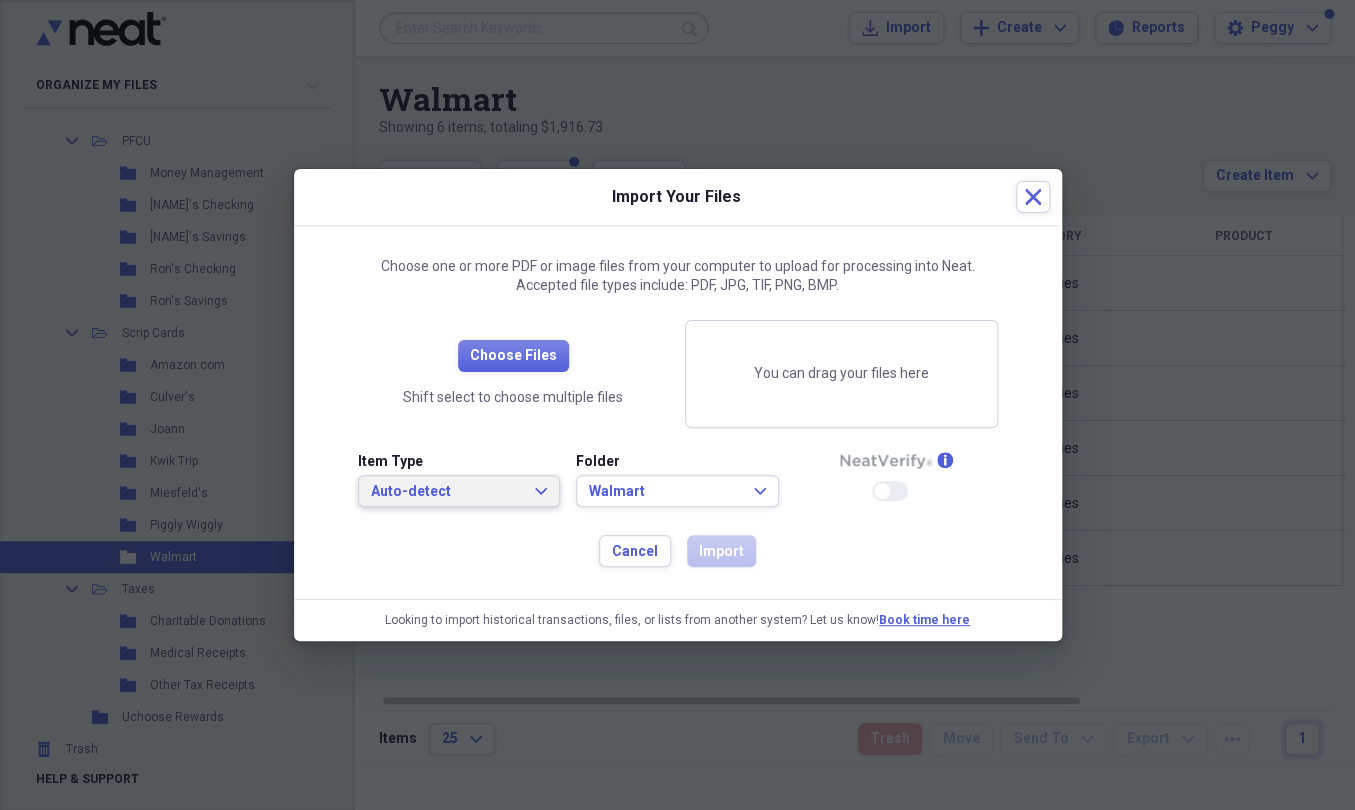 click on "Auto-detect" at bounding box center (447, 492) 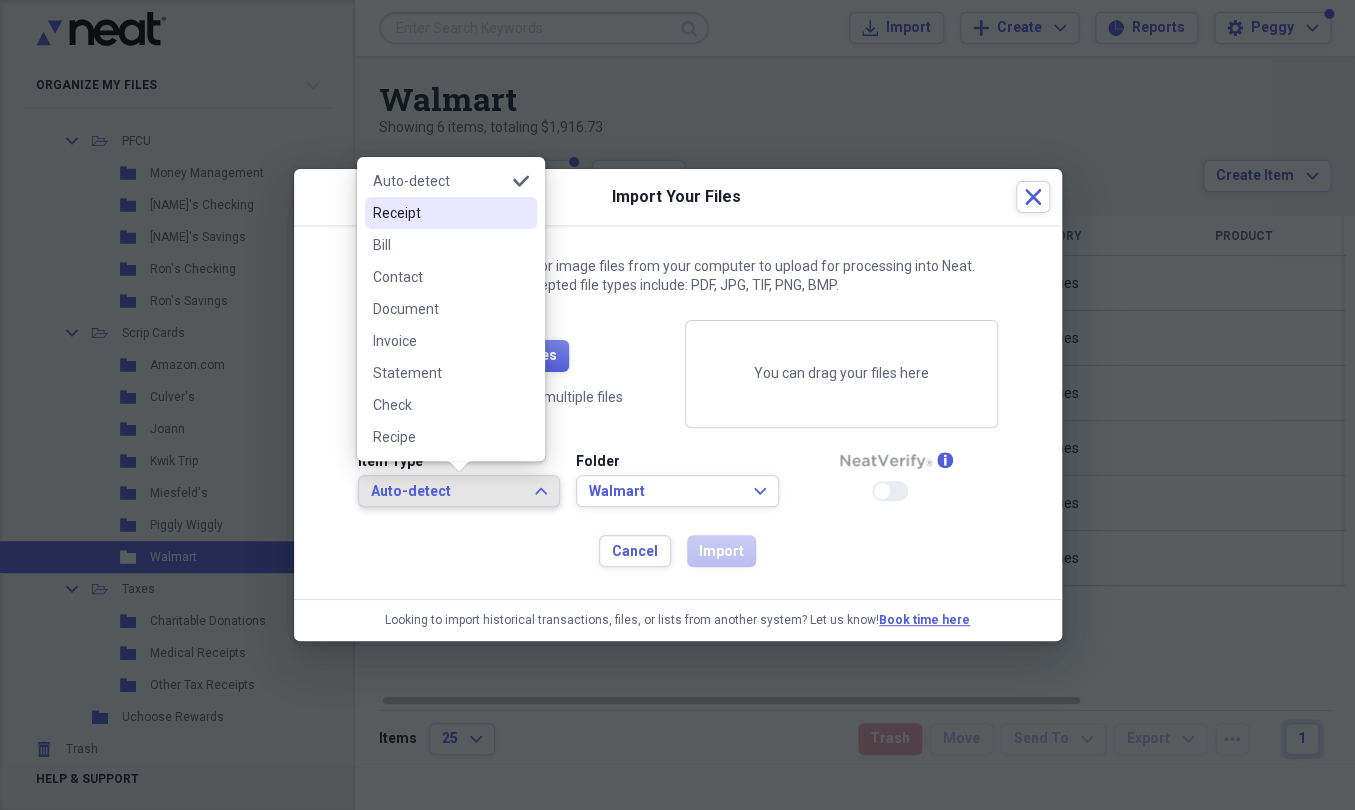 click on "Receipt" at bounding box center [439, 213] 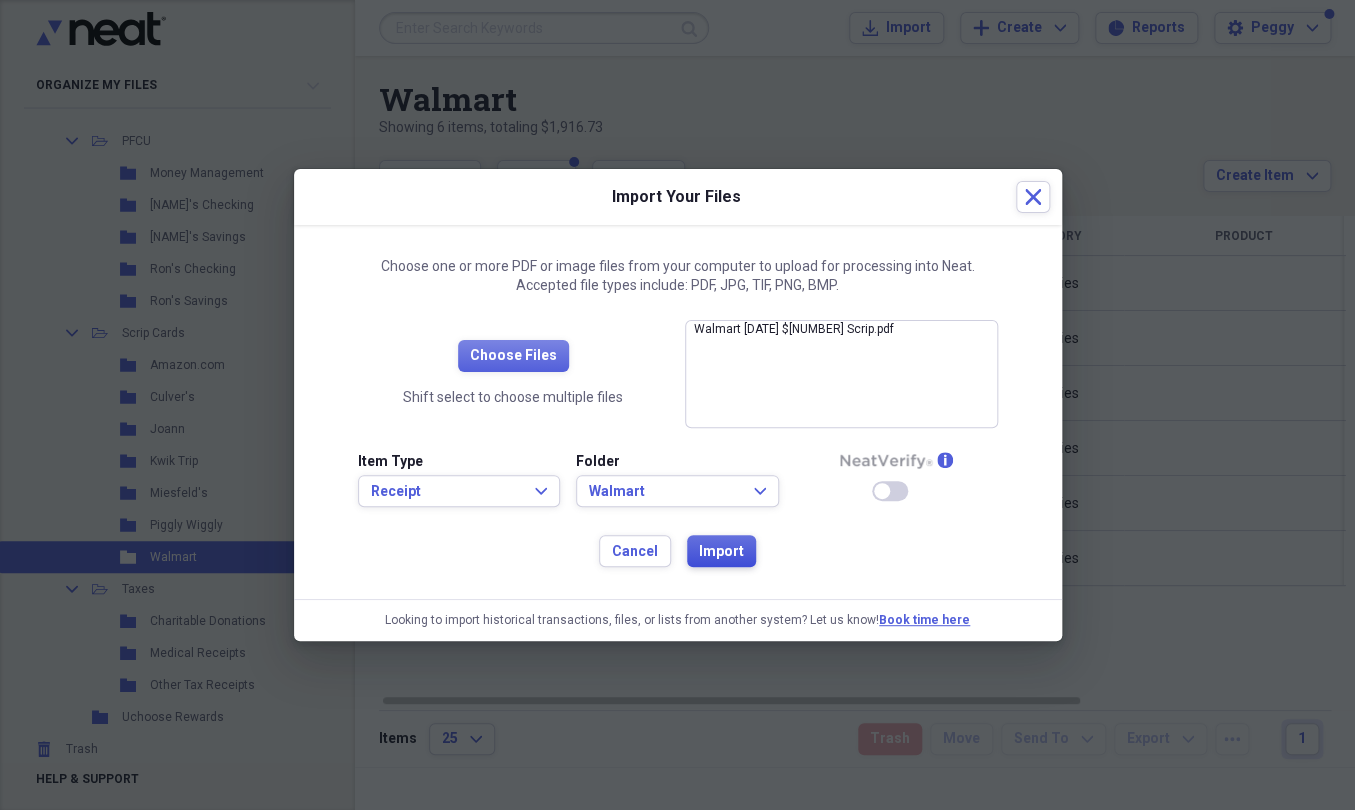click on "Import" at bounding box center [721, 551] 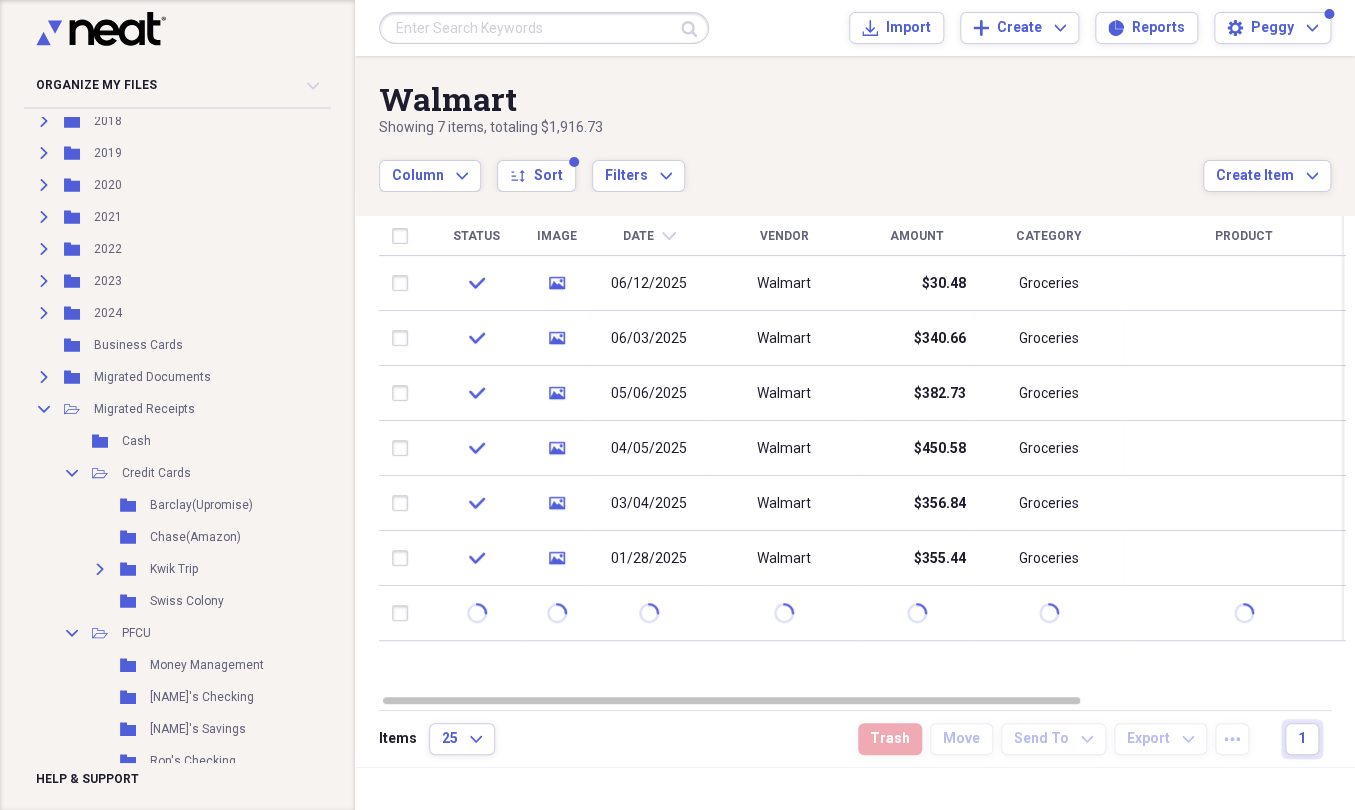 scroll, scrollTop: 0, scrollLeft: 0, axis: both 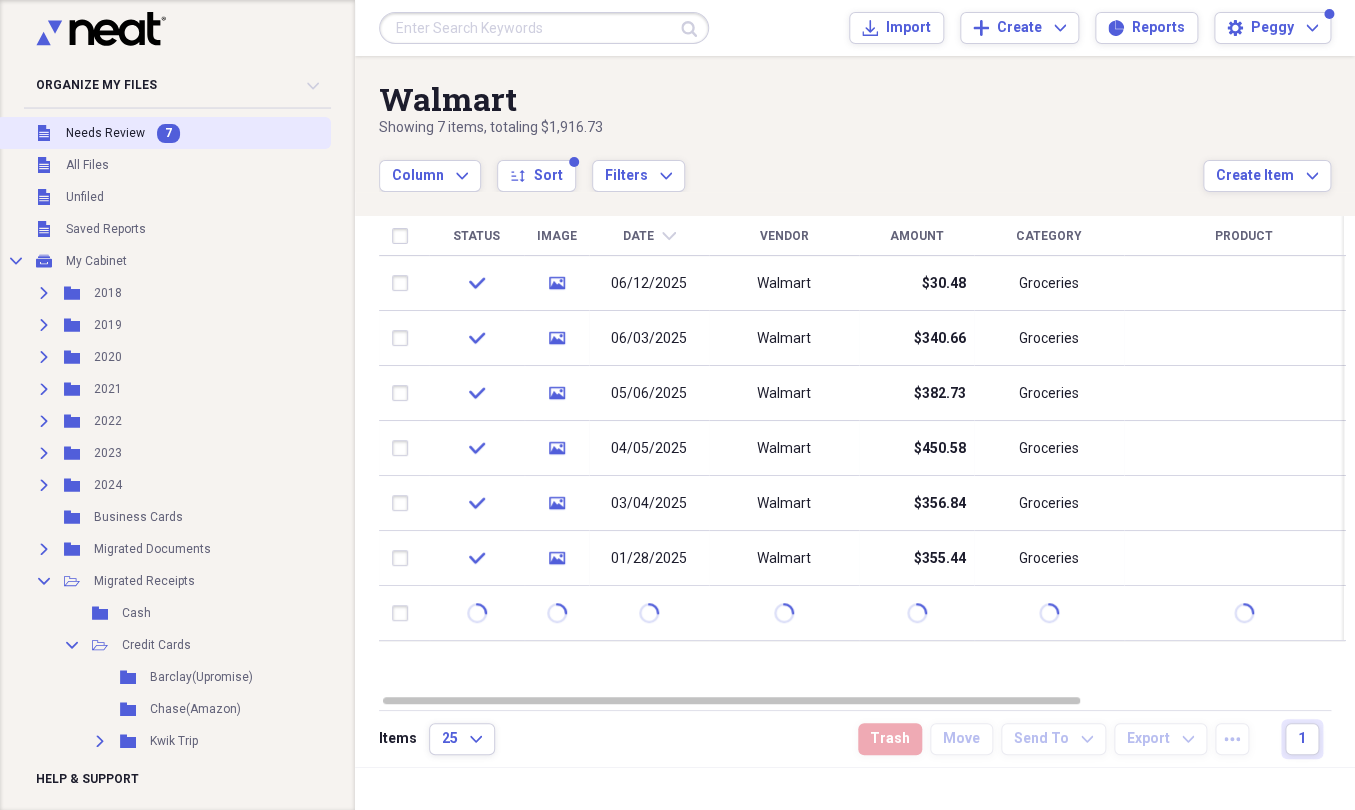 click on "Needs Review" at bounding box center [105, 133] 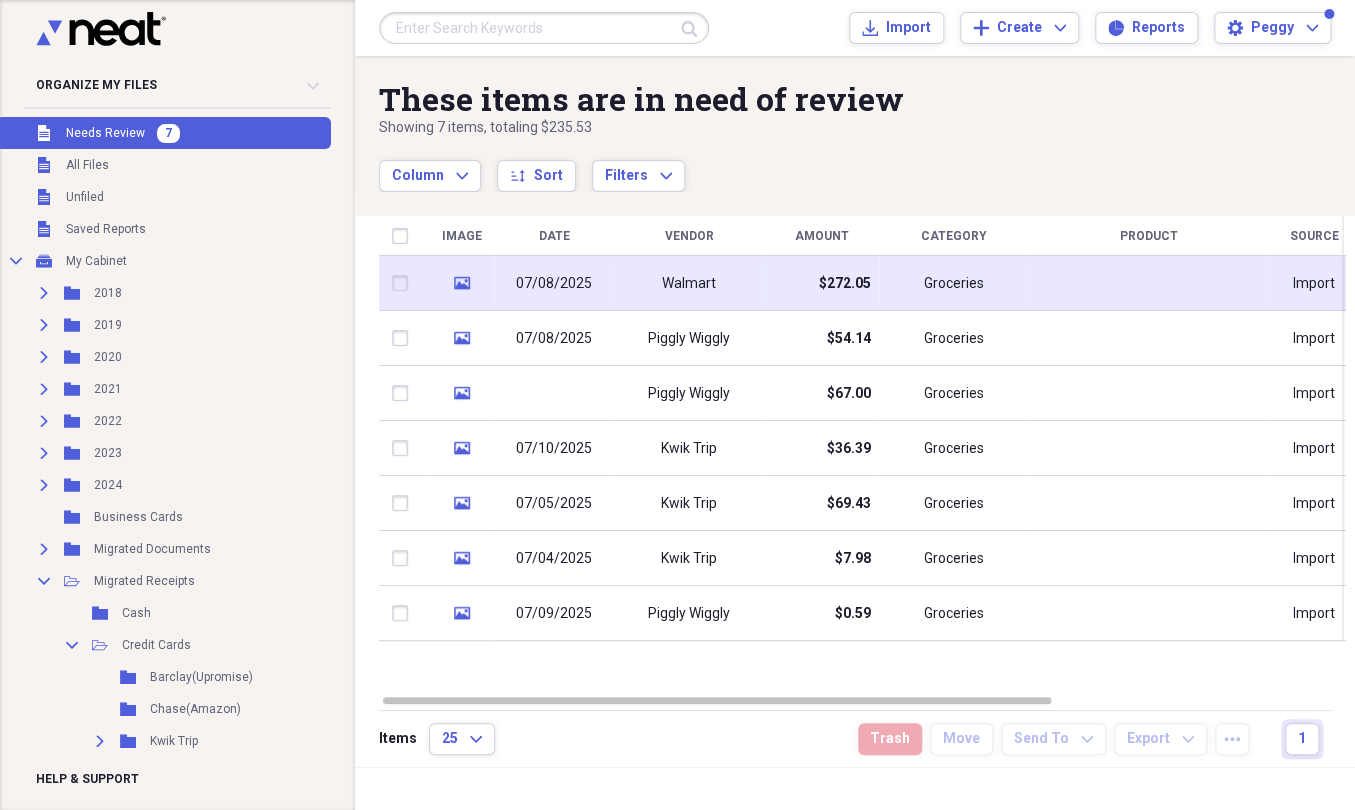 click on "Walmart" at bounding box center [689, 283] 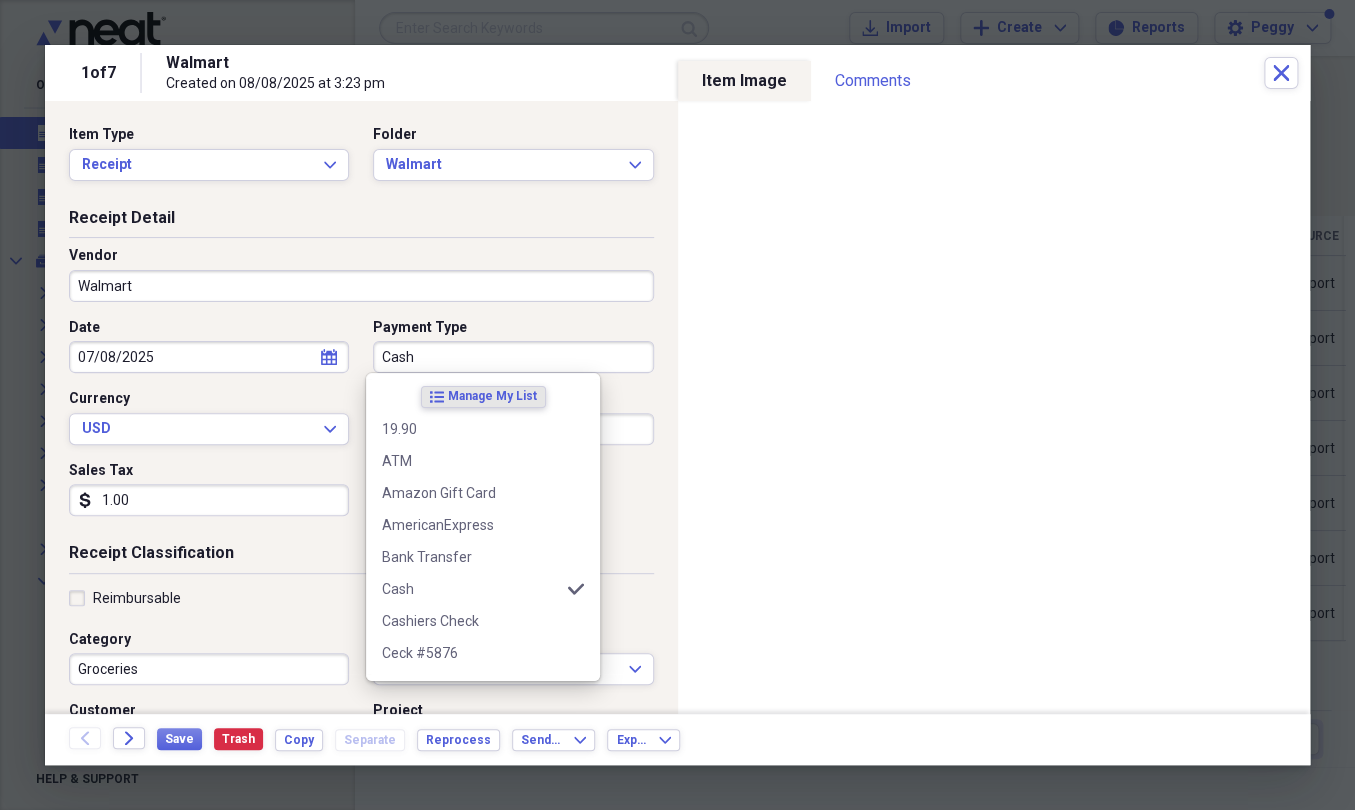click on "Cash" at bounding box center [513, 357] 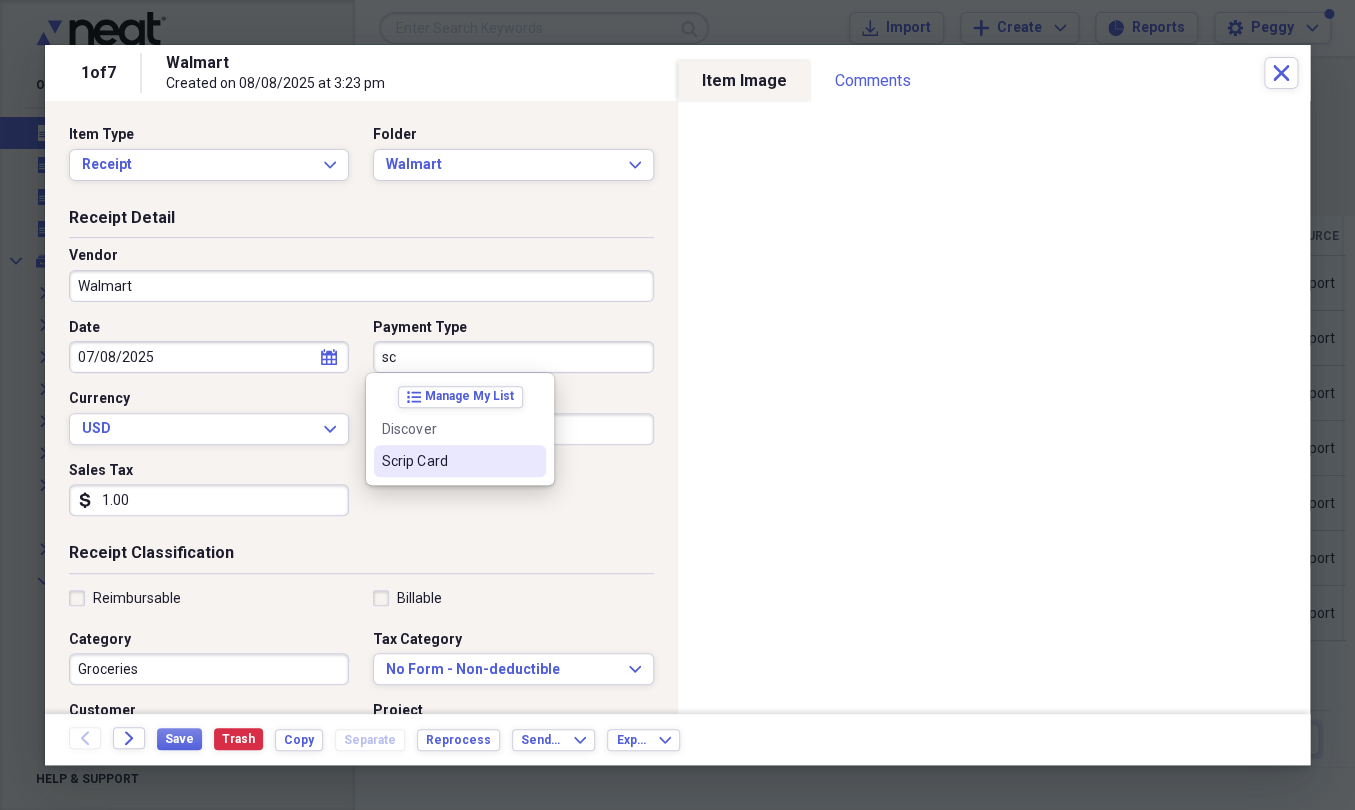 click on "Scrip Card" at bounding box center (460, 461) 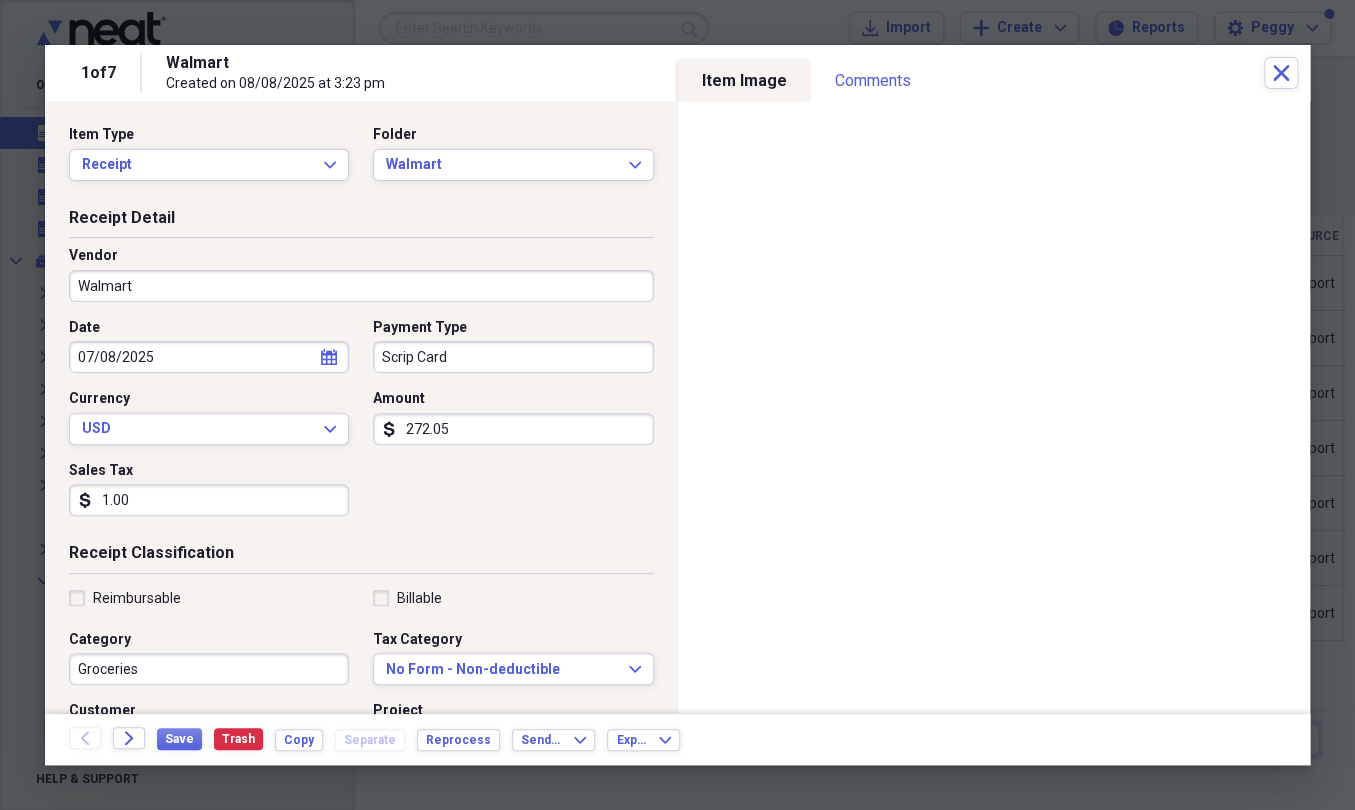 click on "1.00" at bounding box center (209, 500) 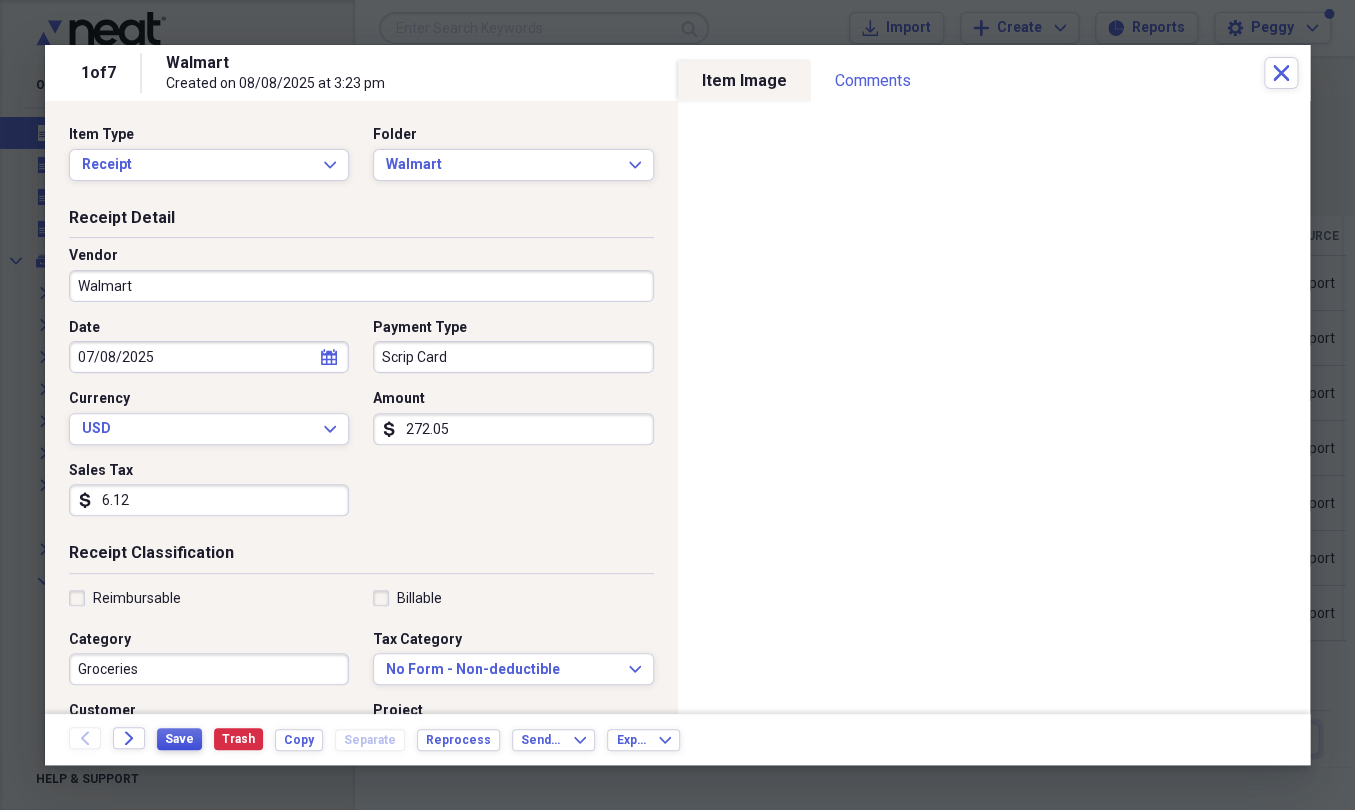 type on "6.12" 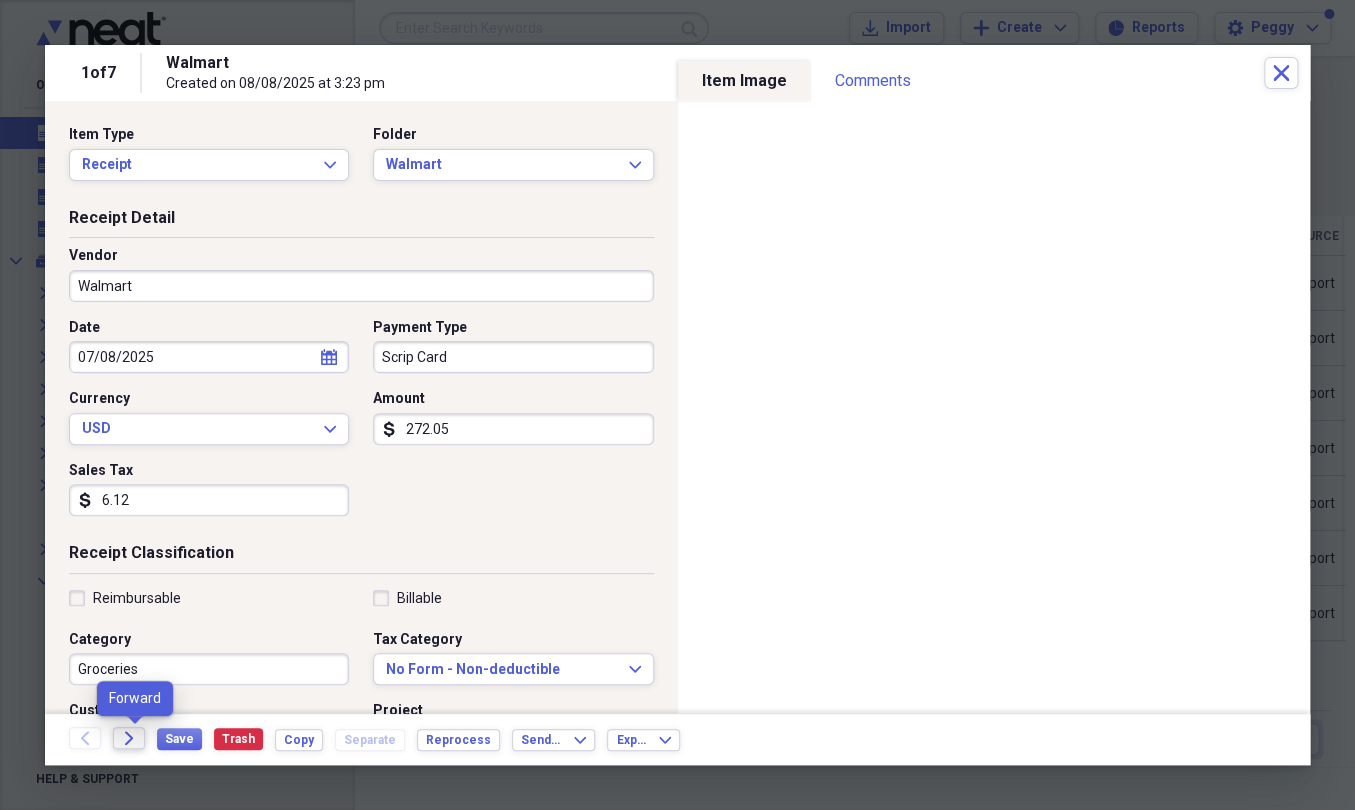 click on "Forward" 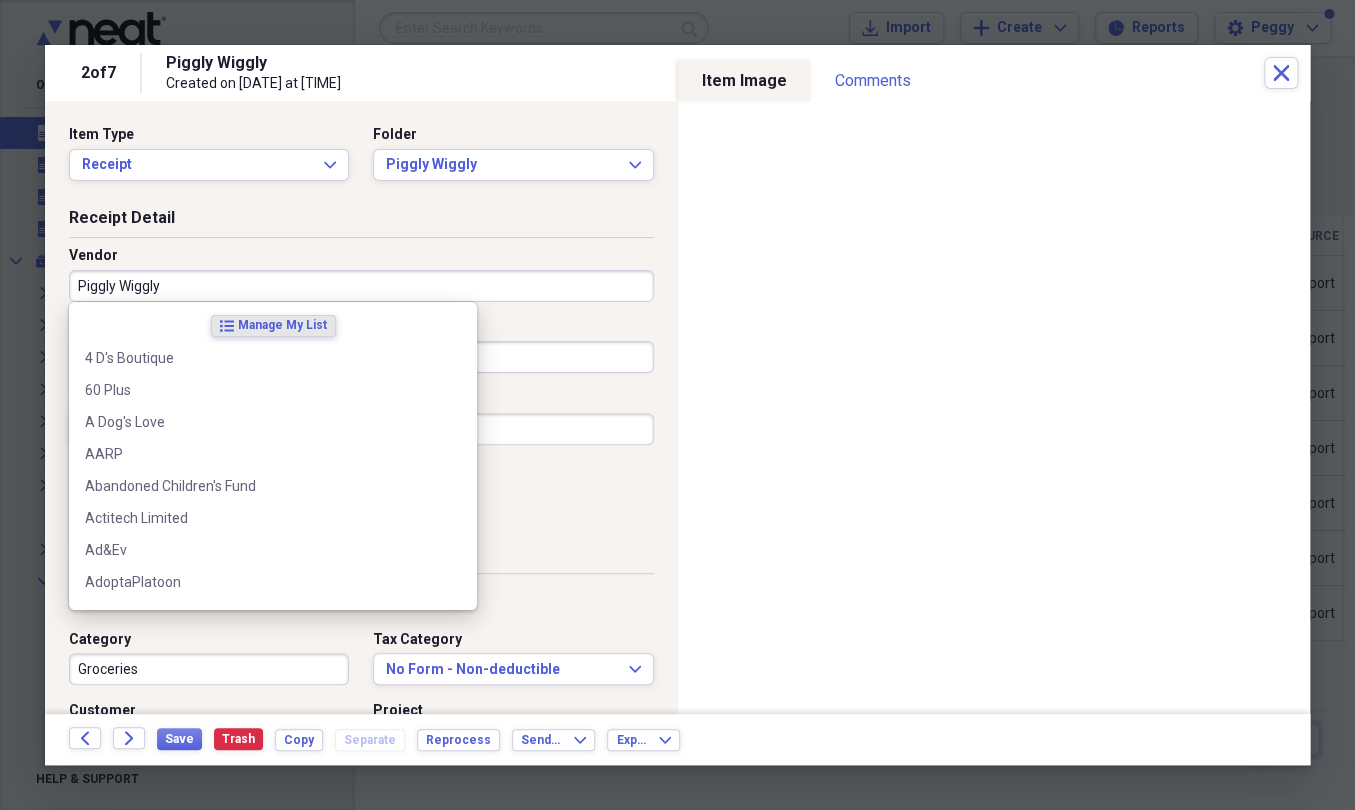 click on "Piggly Wiggly" at bounding box center [361, 286] 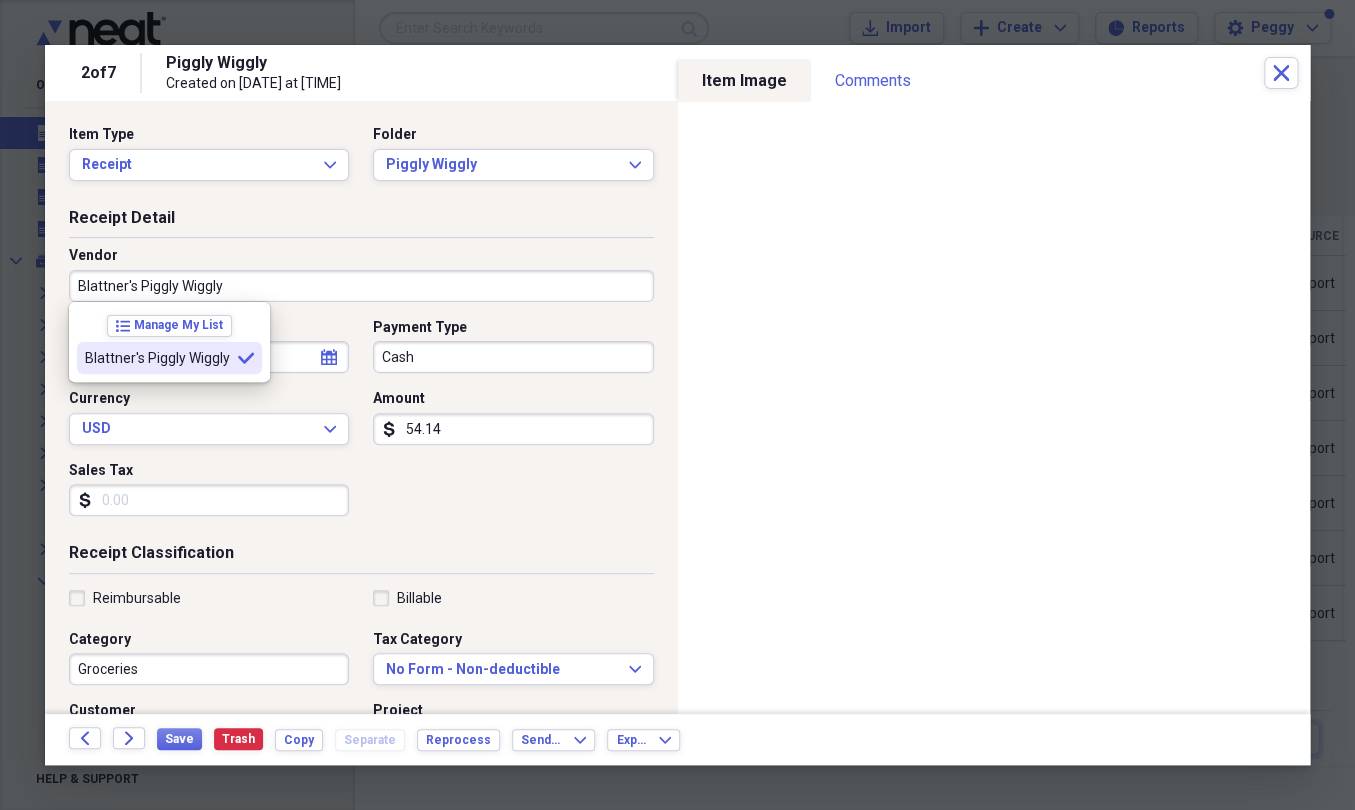 type on "Blattner's Piggly Wiggly" 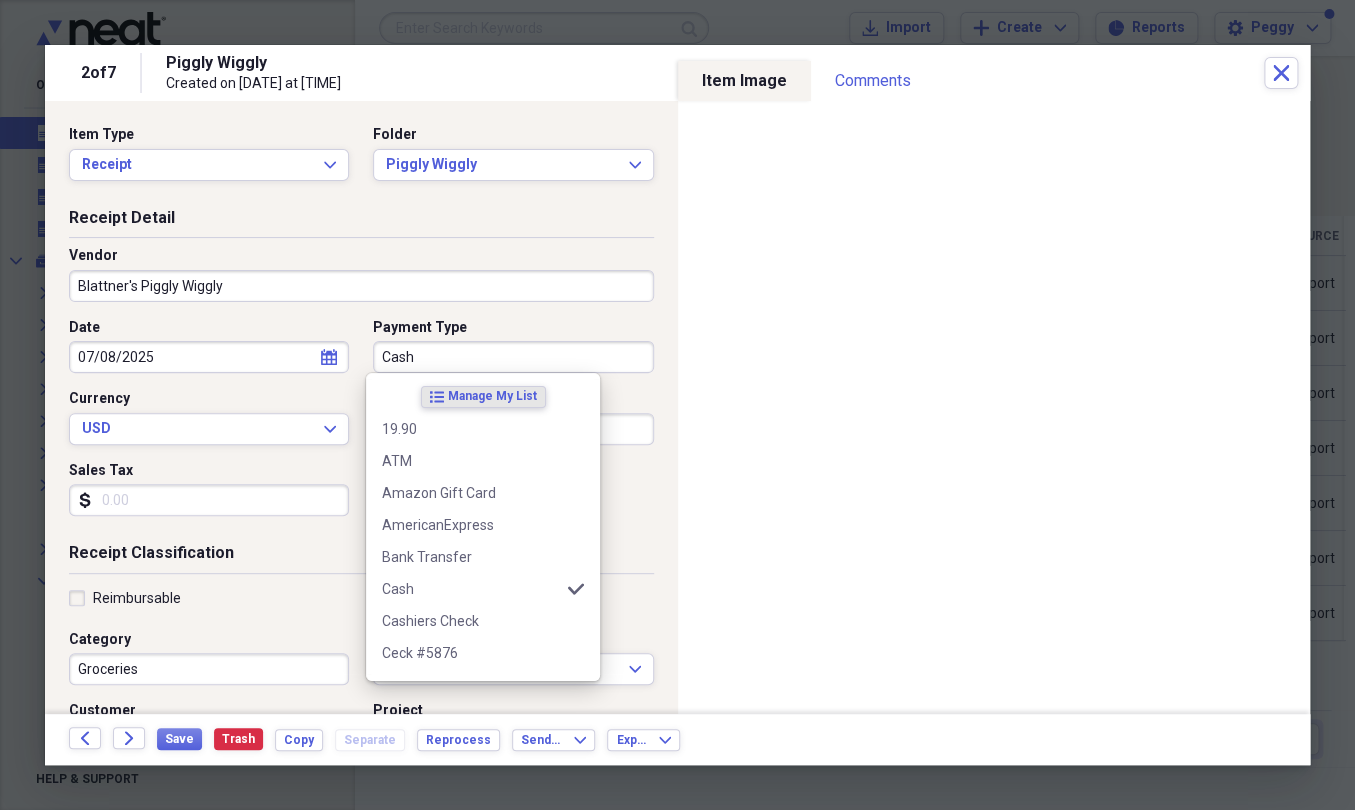 click on "Cash" at bounding box center (513, 357) 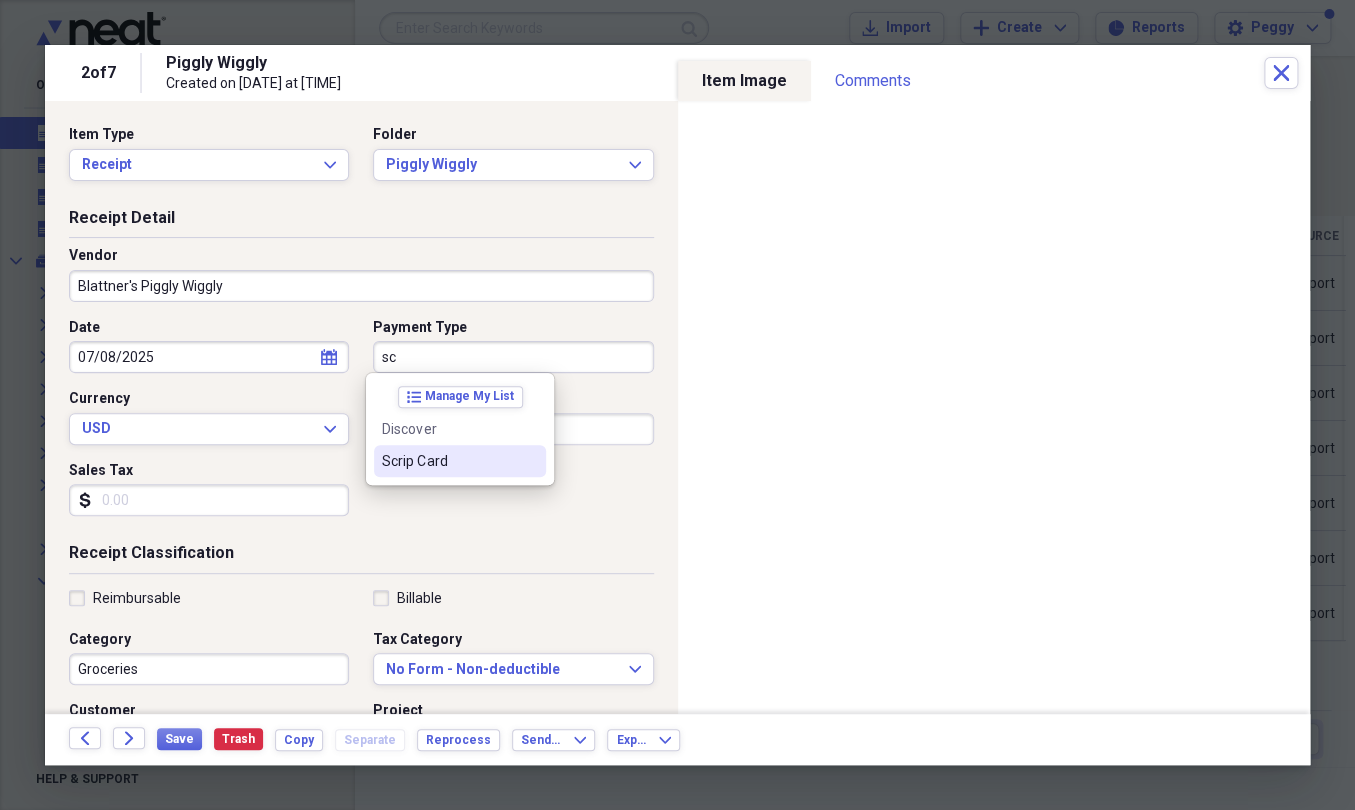 click on "Scrip Card" at bounding box center [460, 461] 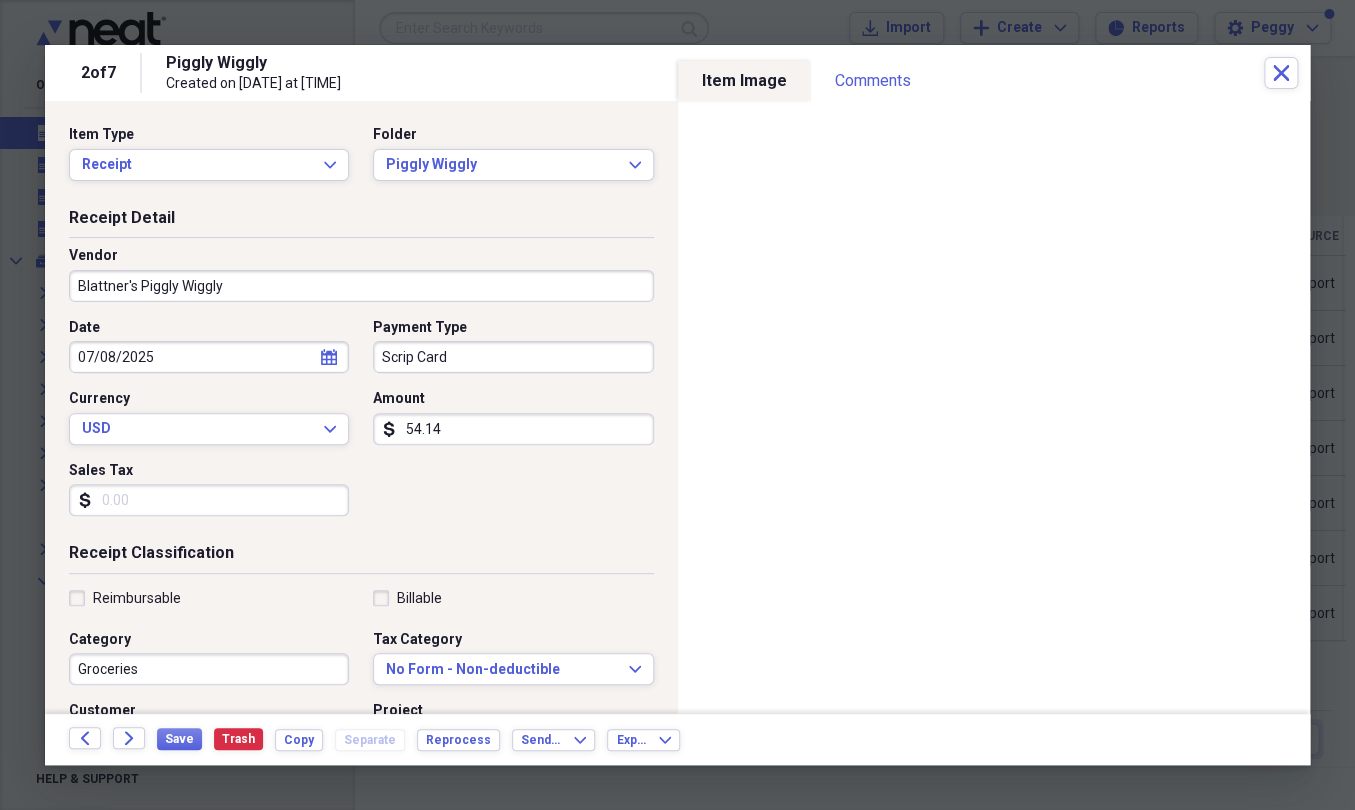 click on "54.14" at bounding box center (513, 429) 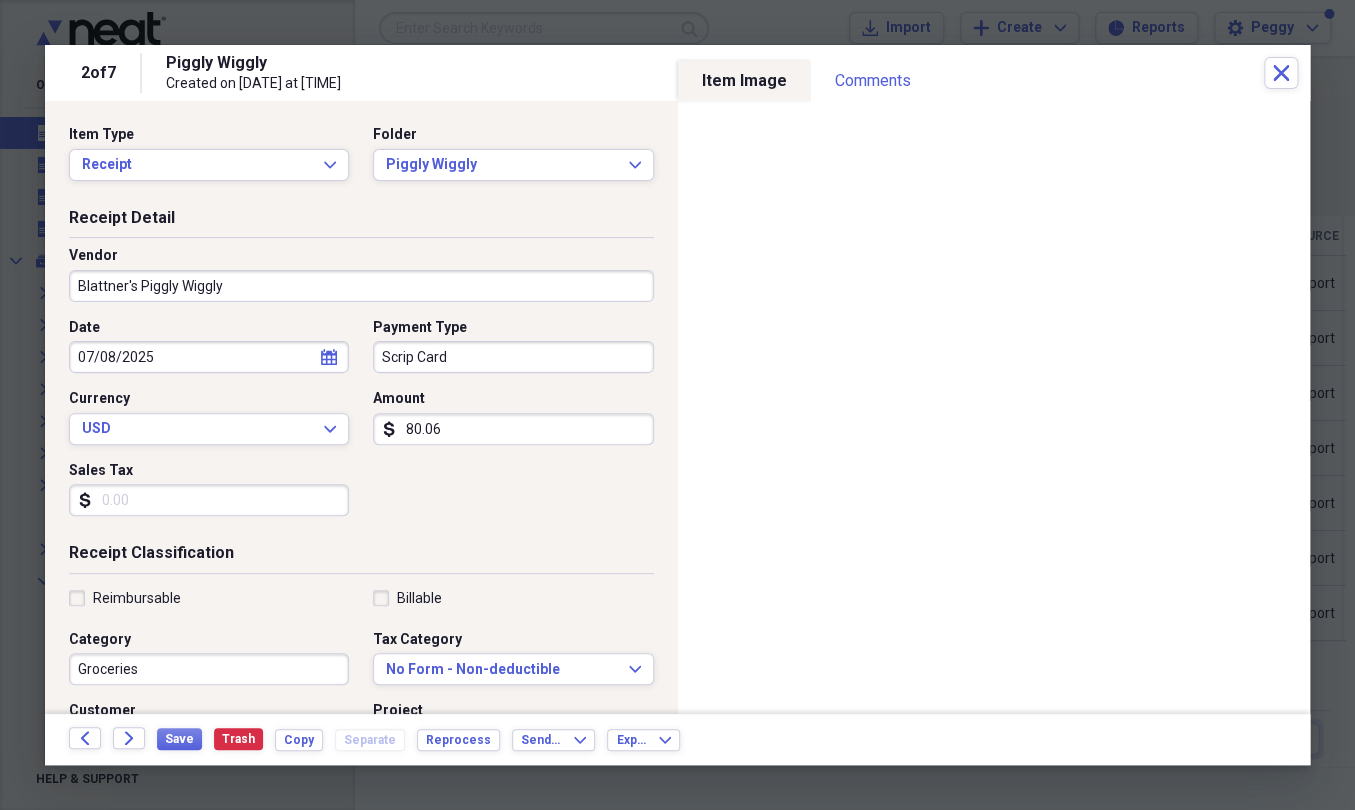 type on "80.06" 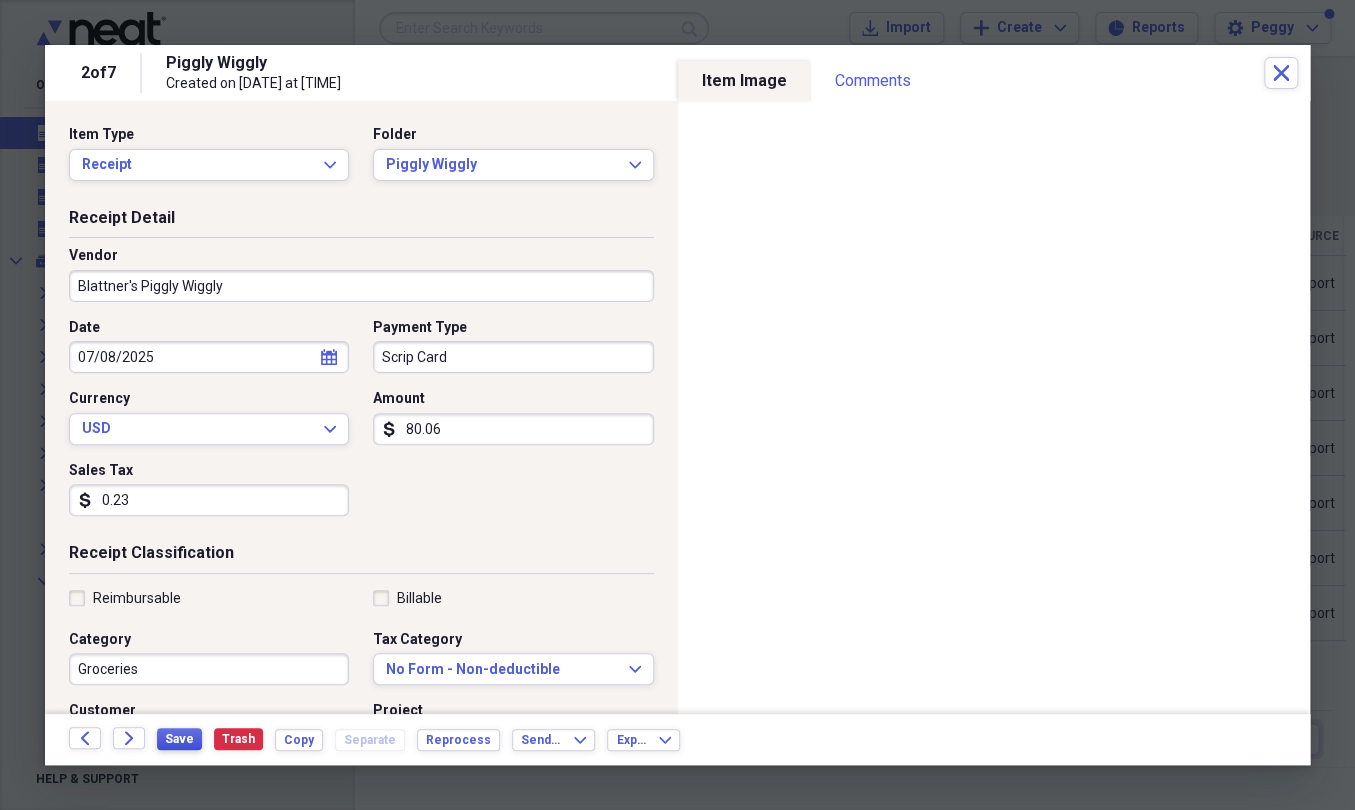 type on "0.23" 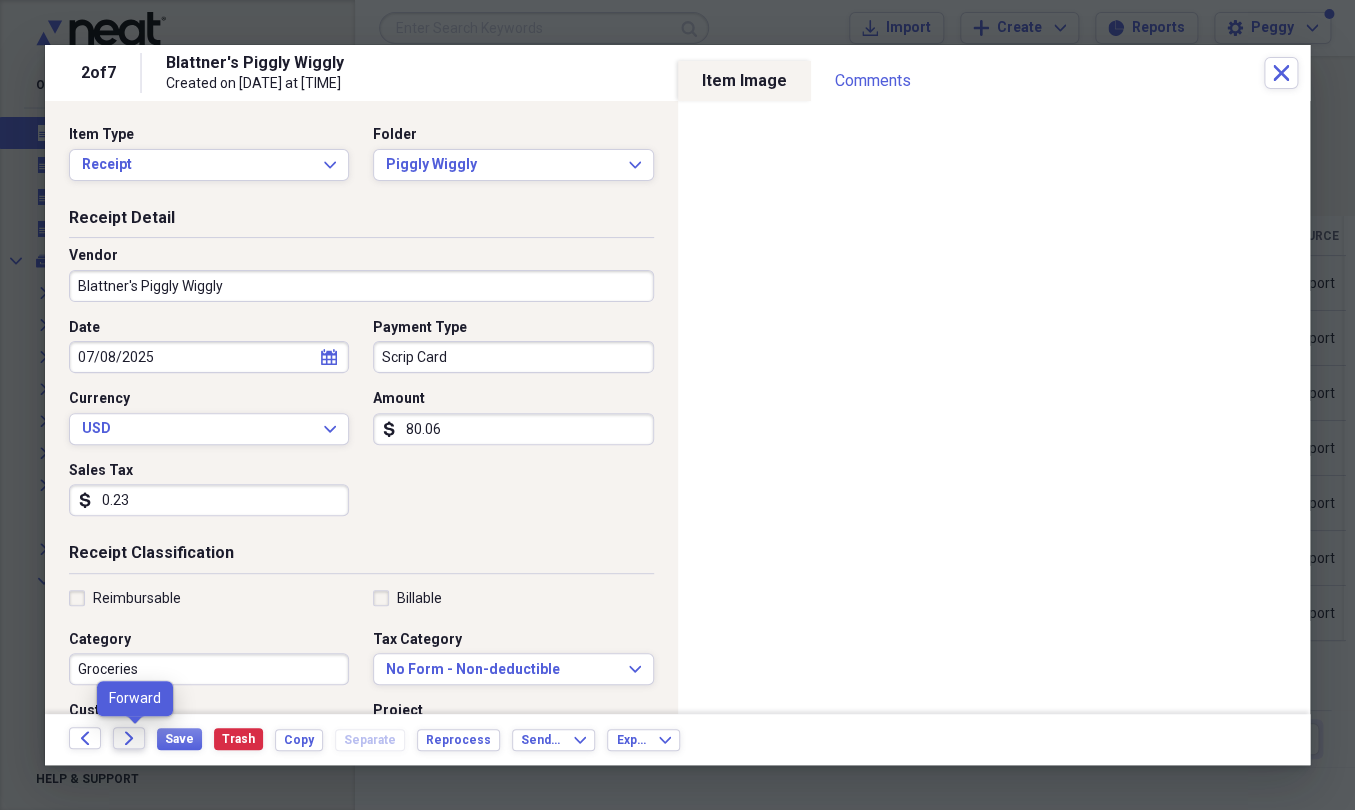 click 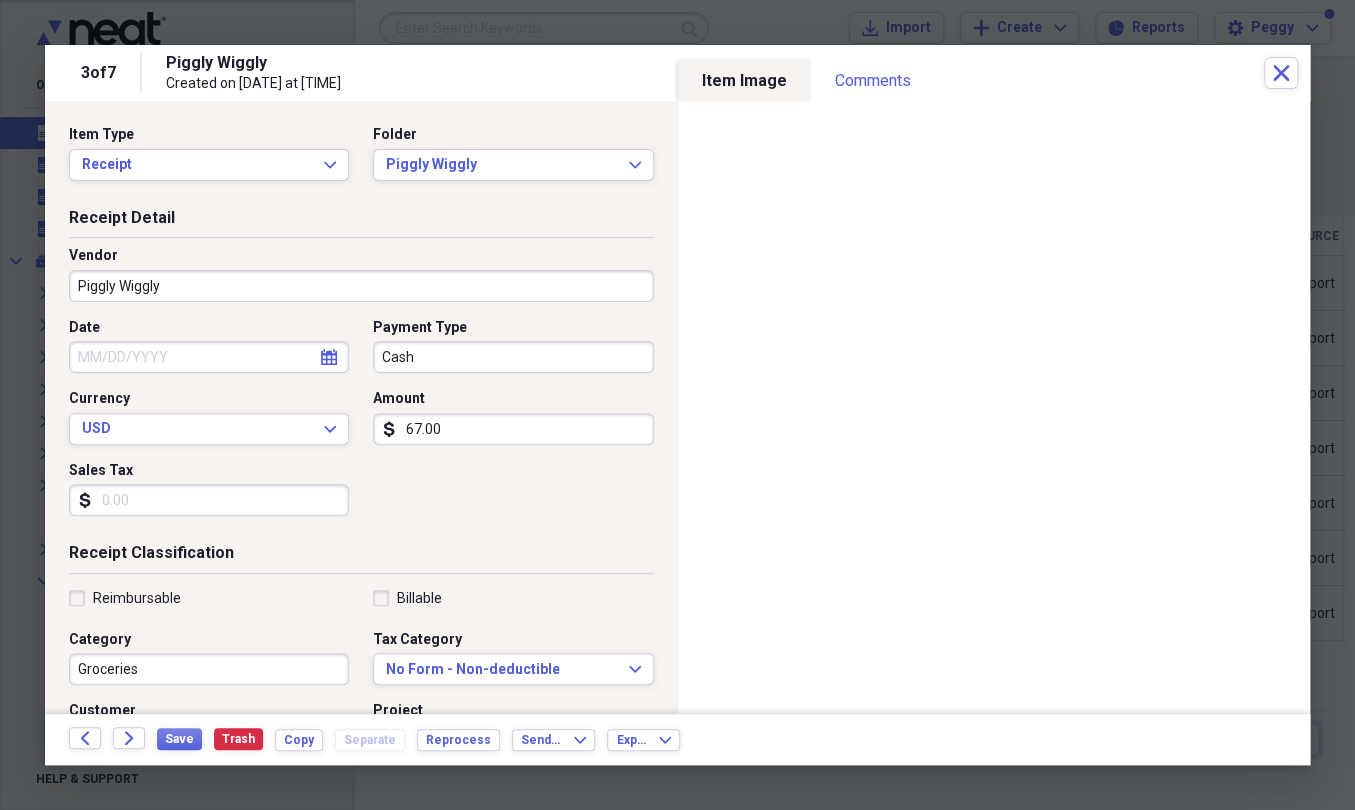 click on "Piggly Wiggly" at bounding box center [361, 286] 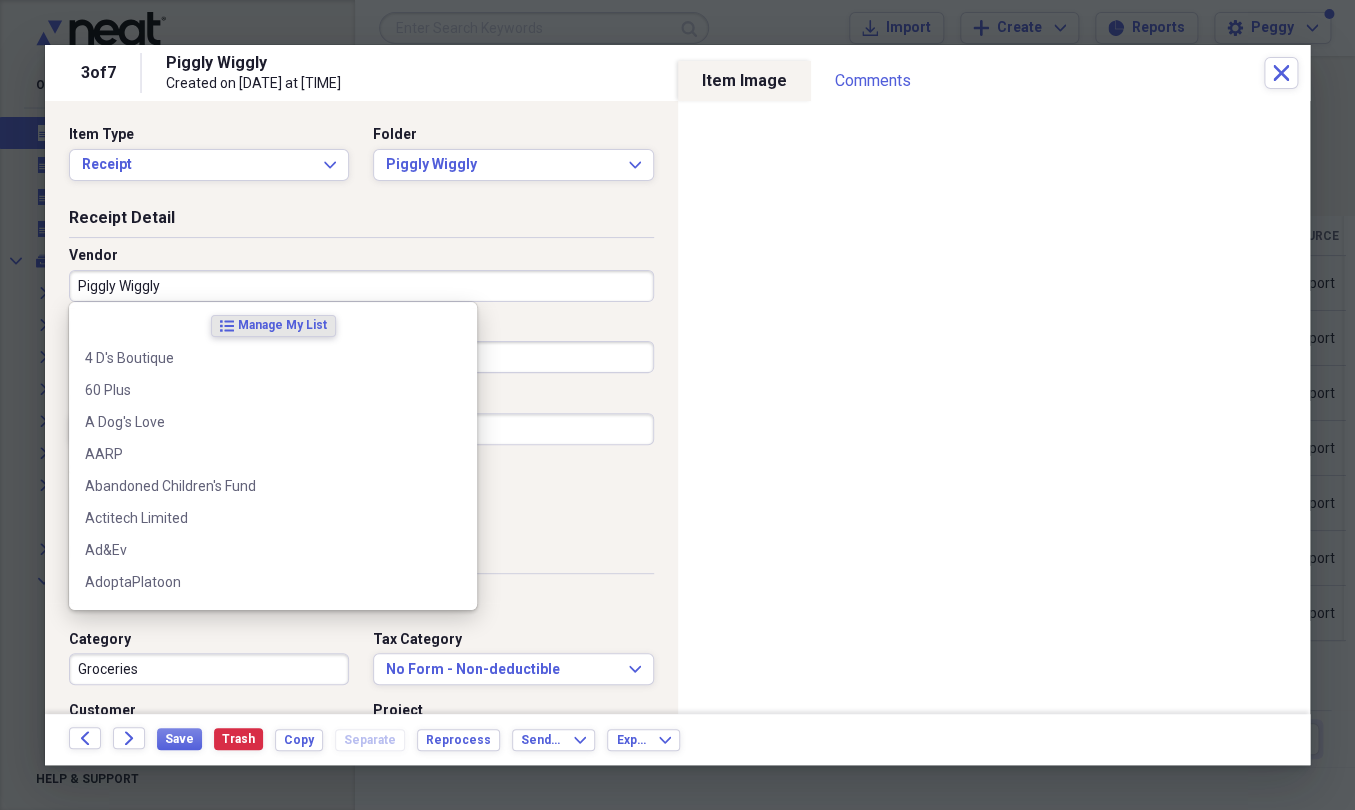 click on "Piggly Wiggly" at bounding box center (361, 286) 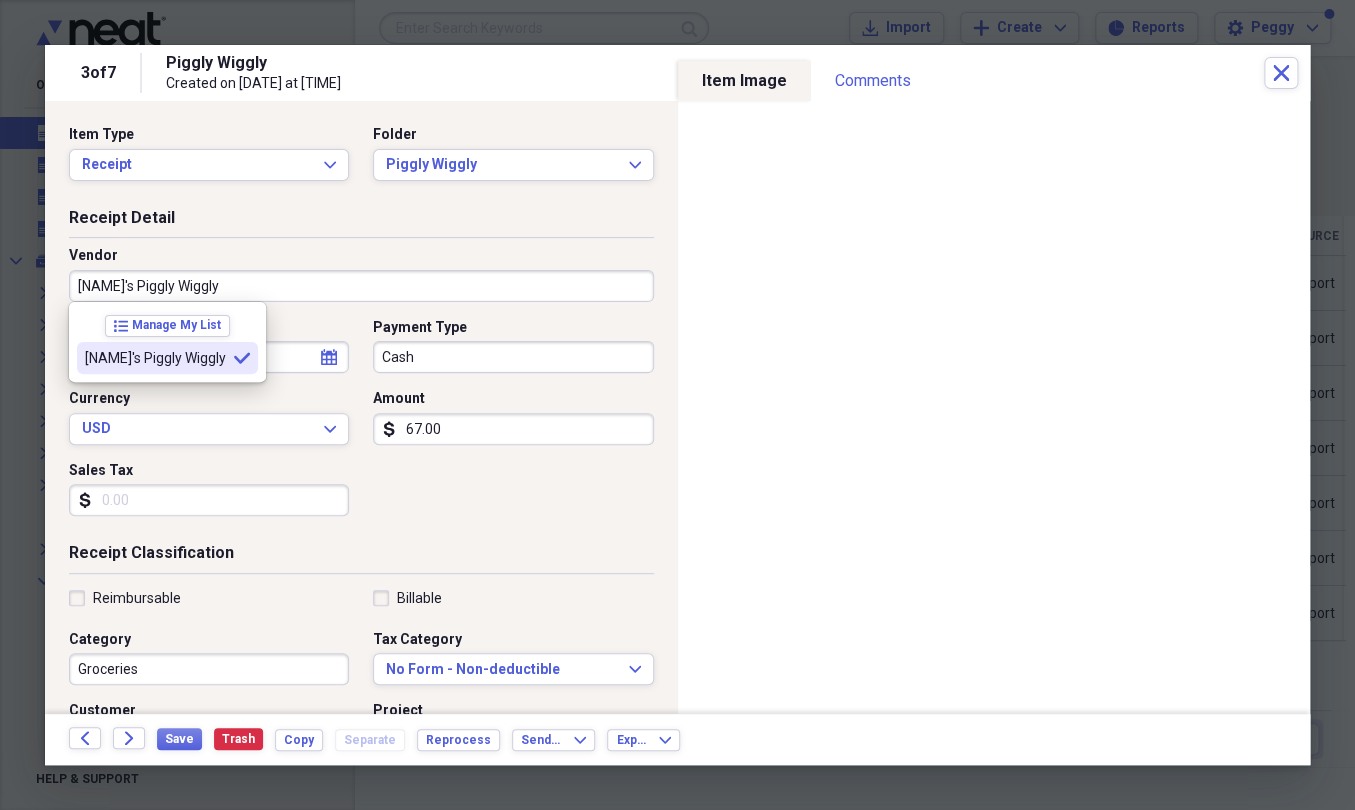 type on "[NAME]'s Piggly Wiggly" 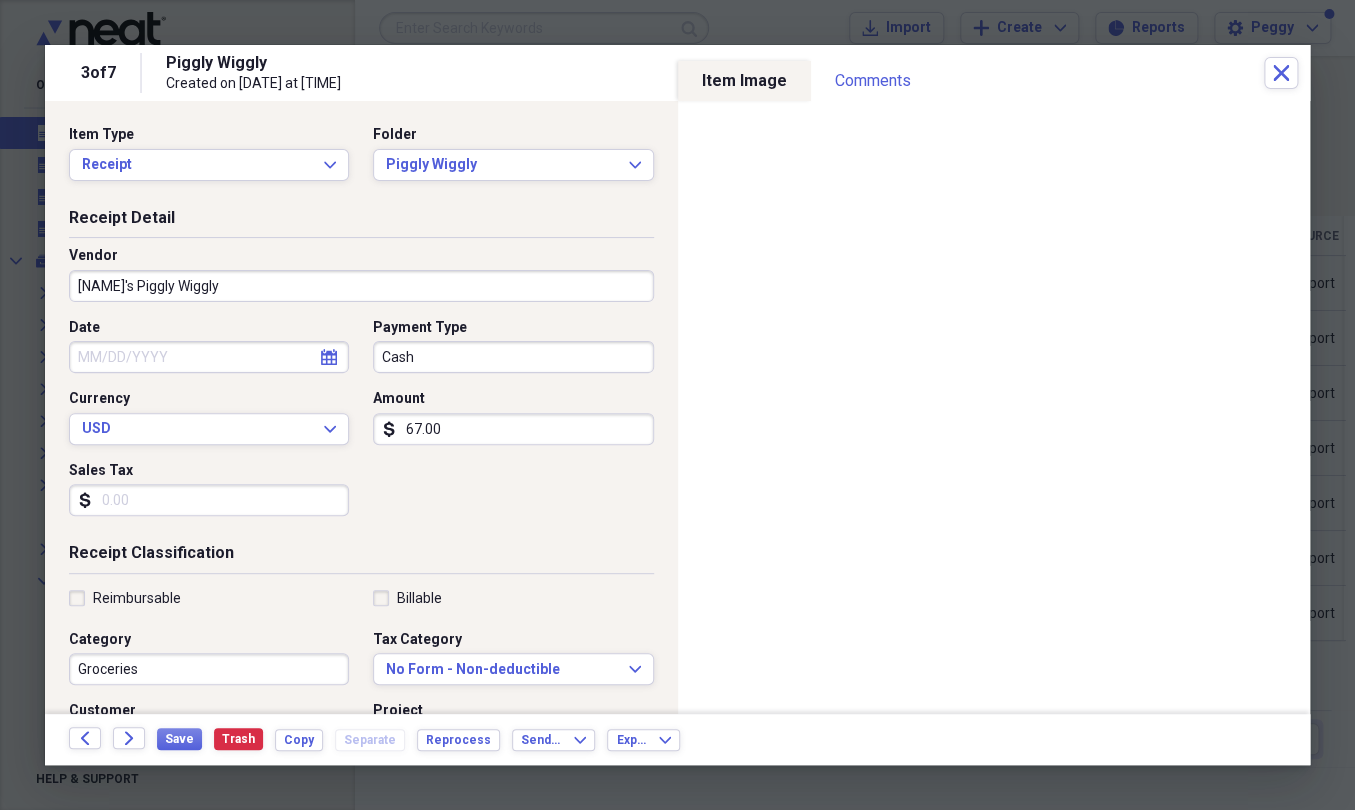 select on "7" 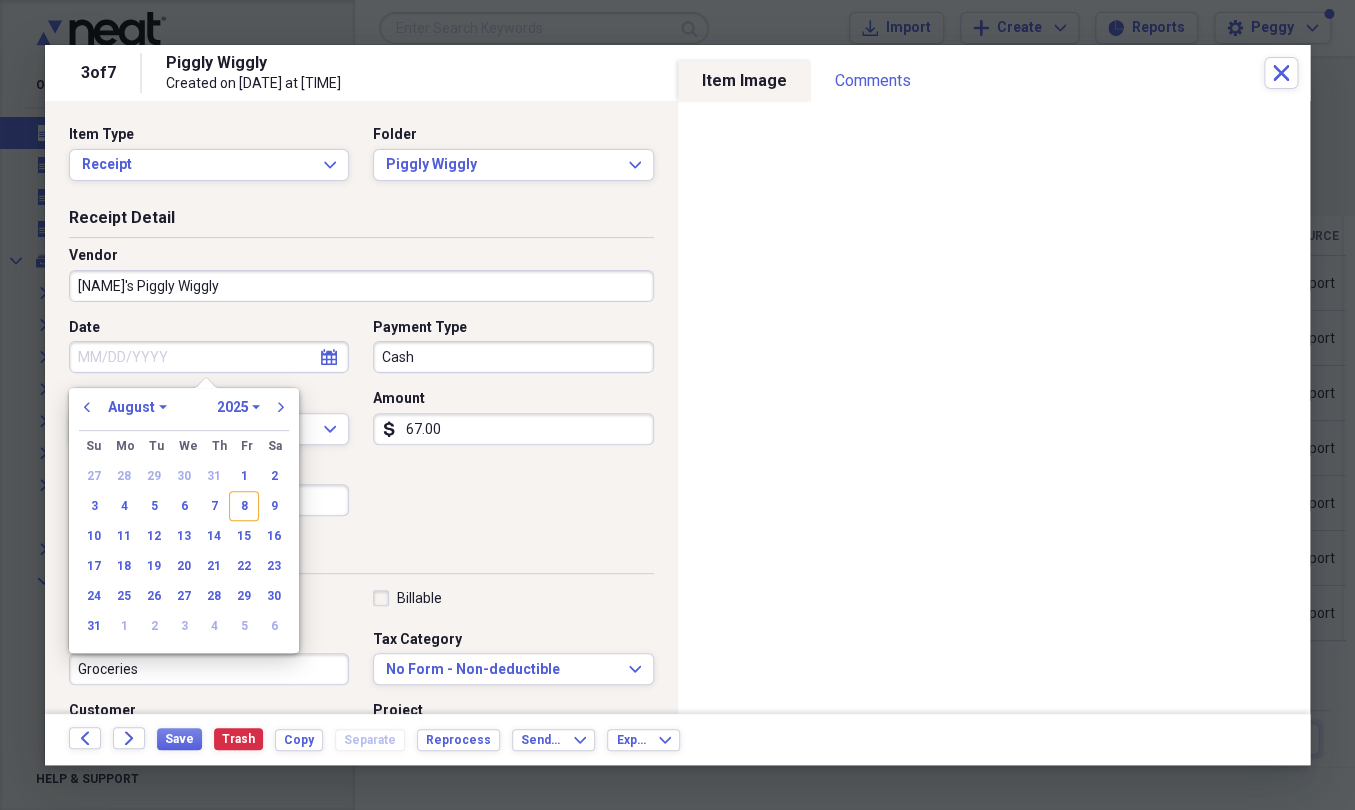 click on "Date" at bounding box center [209, 357] 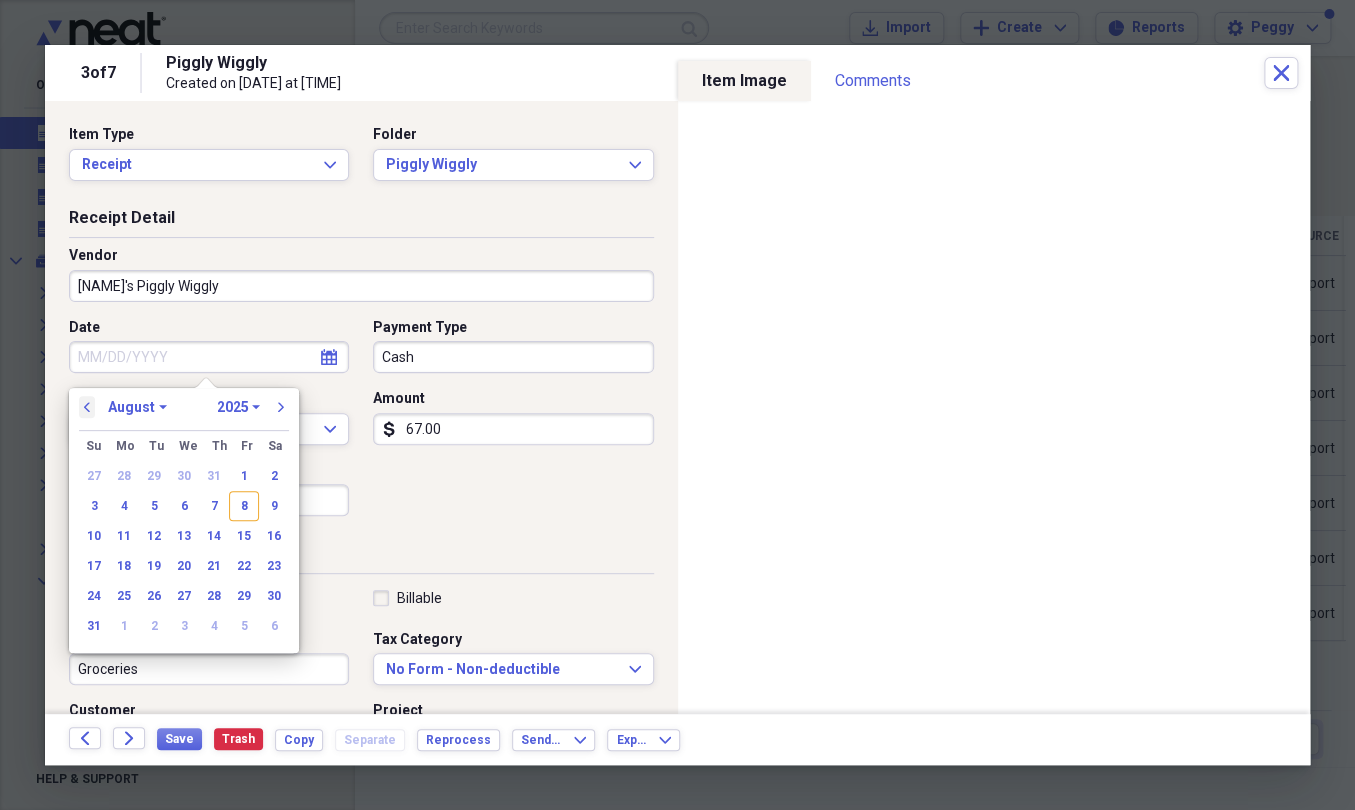 click on "previous" at bounding box center (87, 407) 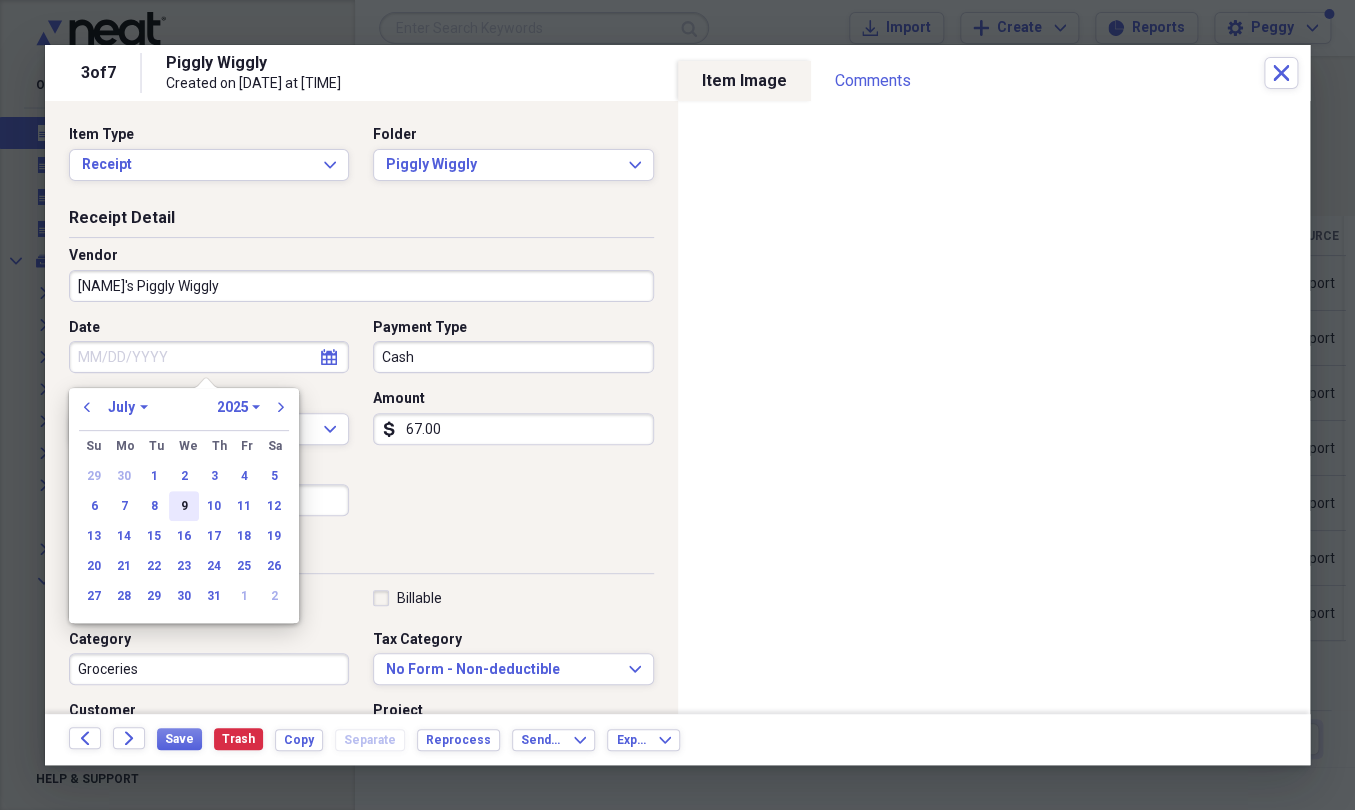 click on "9" at bounding box center [184, 506] 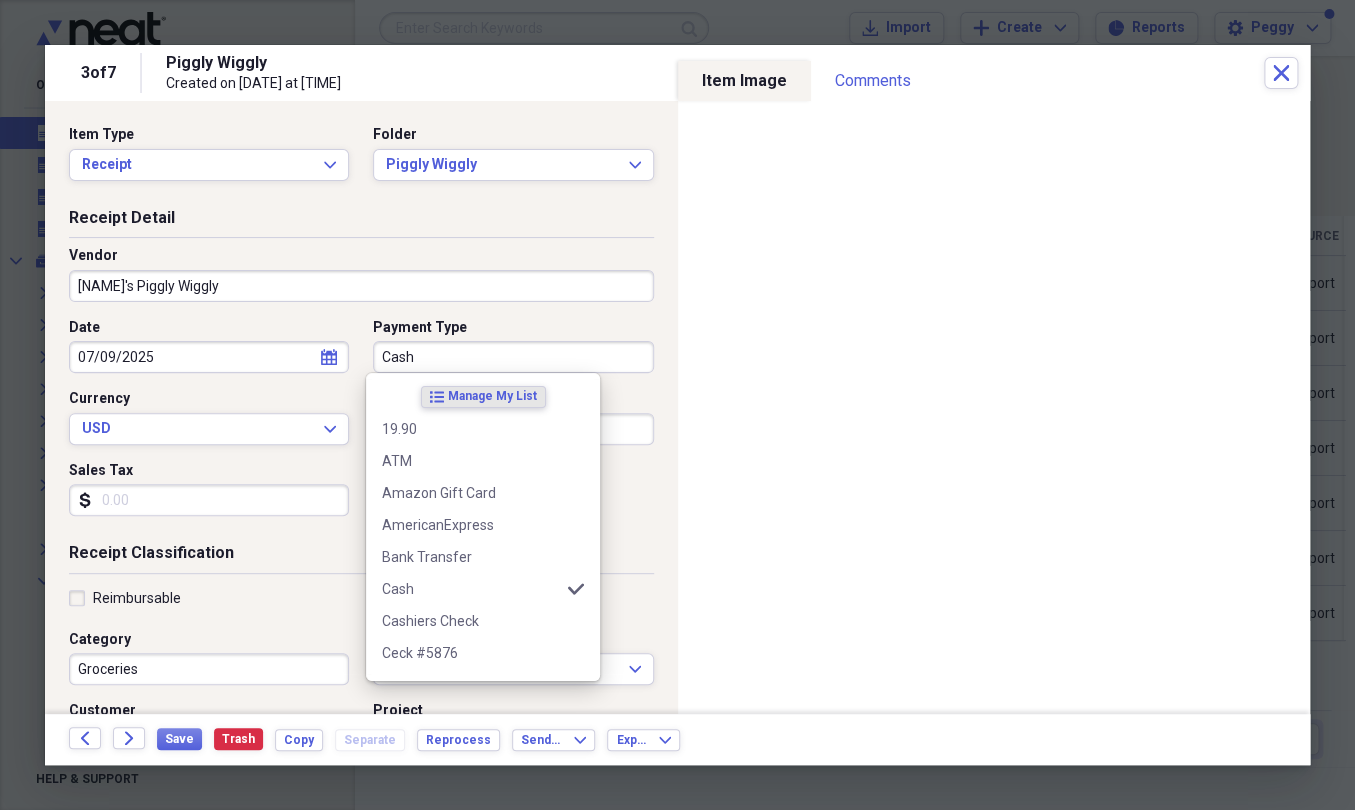 click on "Cash" at bounding box center (513, 357) 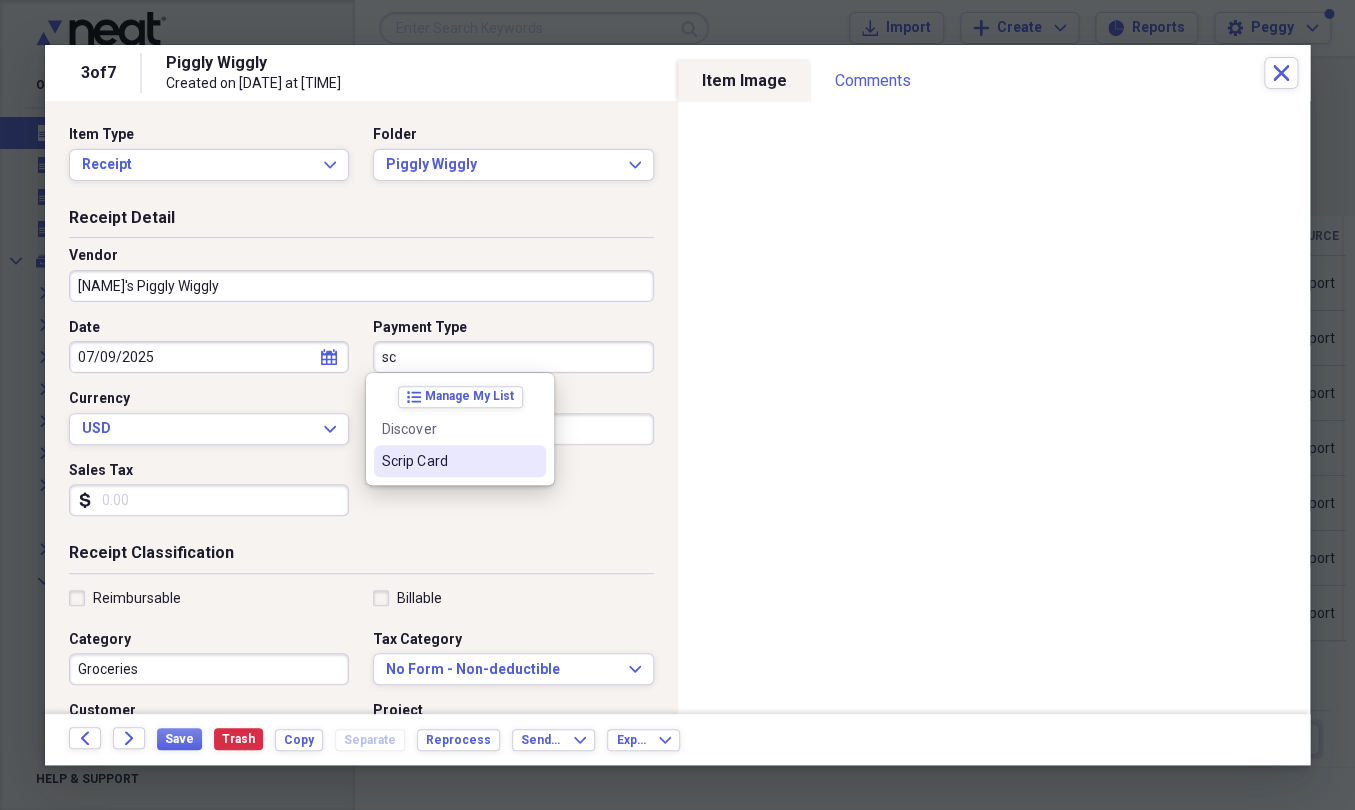 click on "Scrip Card" at bounding box center [448, 461] 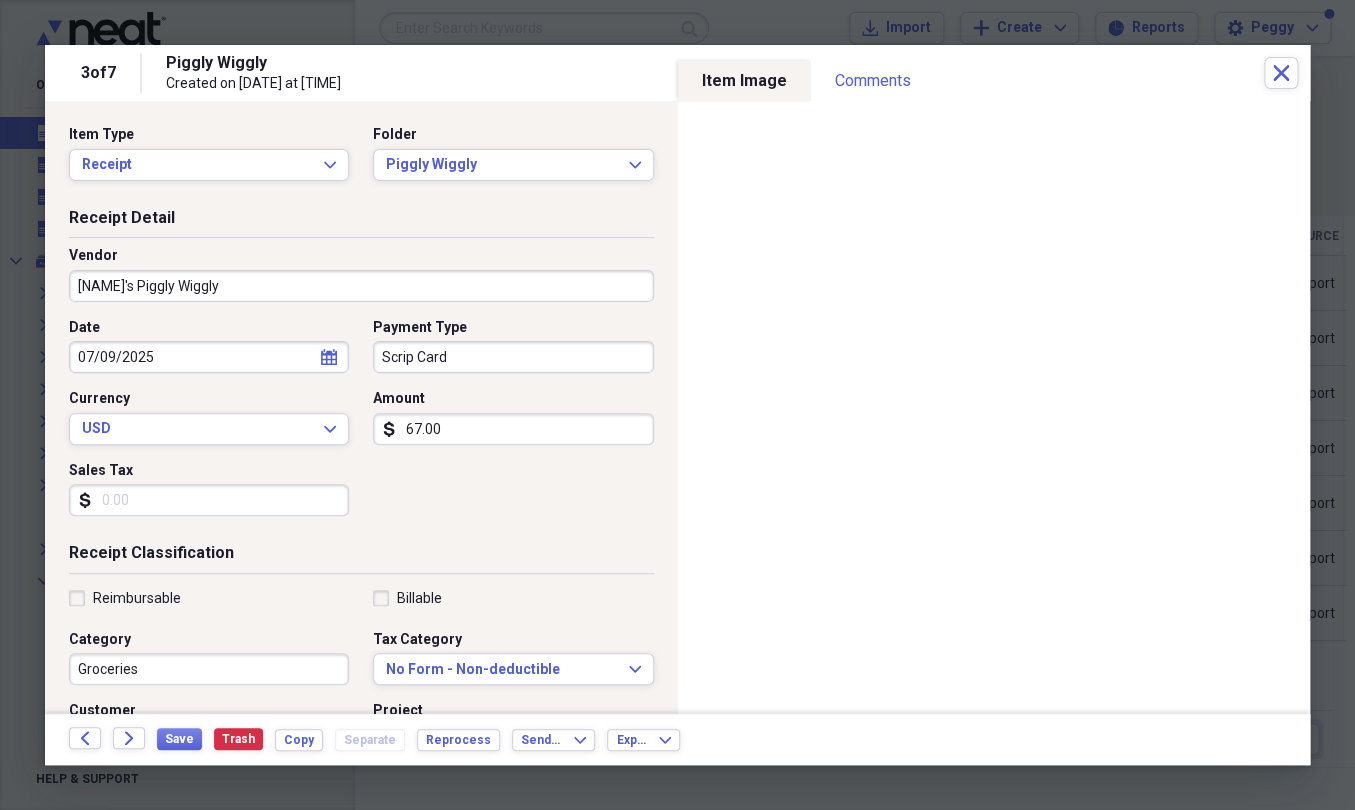 click on "67.00" at bounding box center [513, 429] 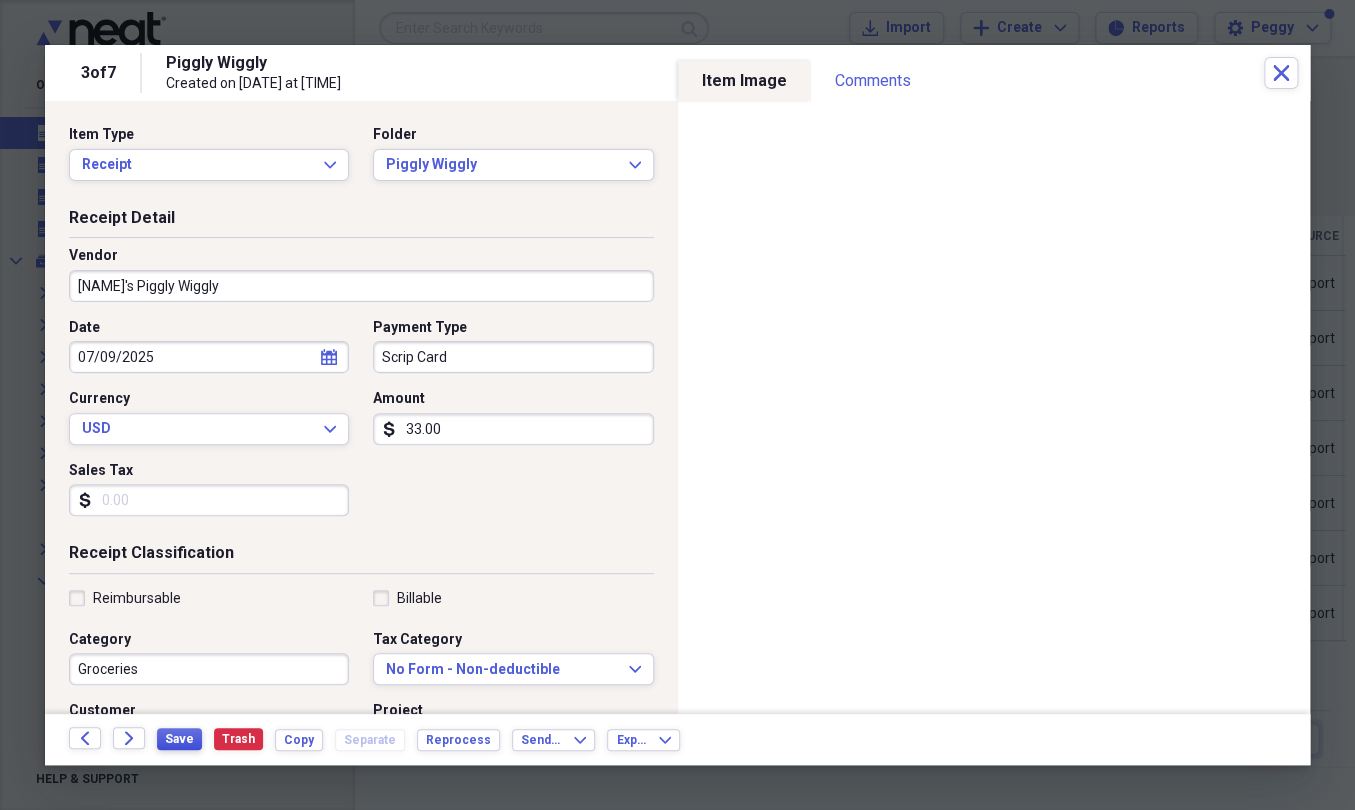 type on "33.00" 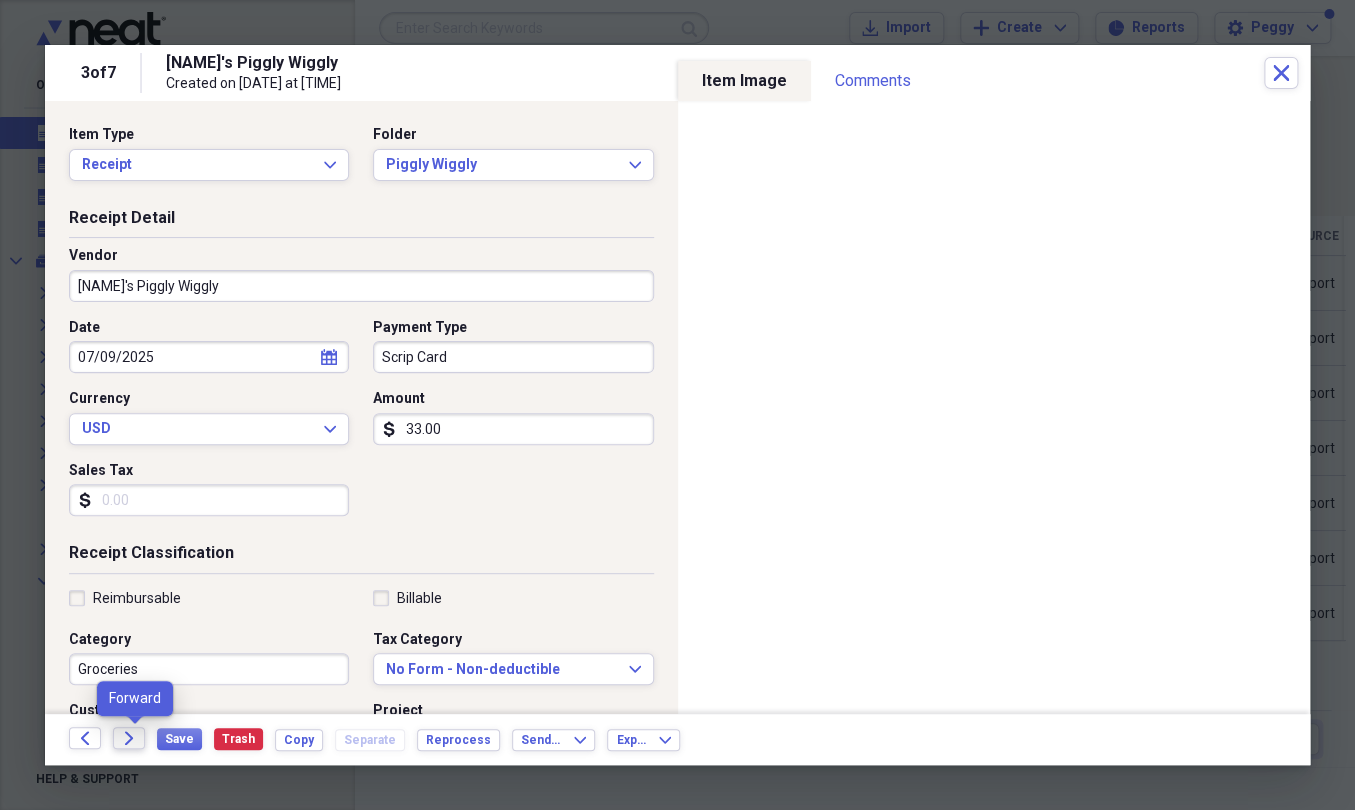 click on "Forward" 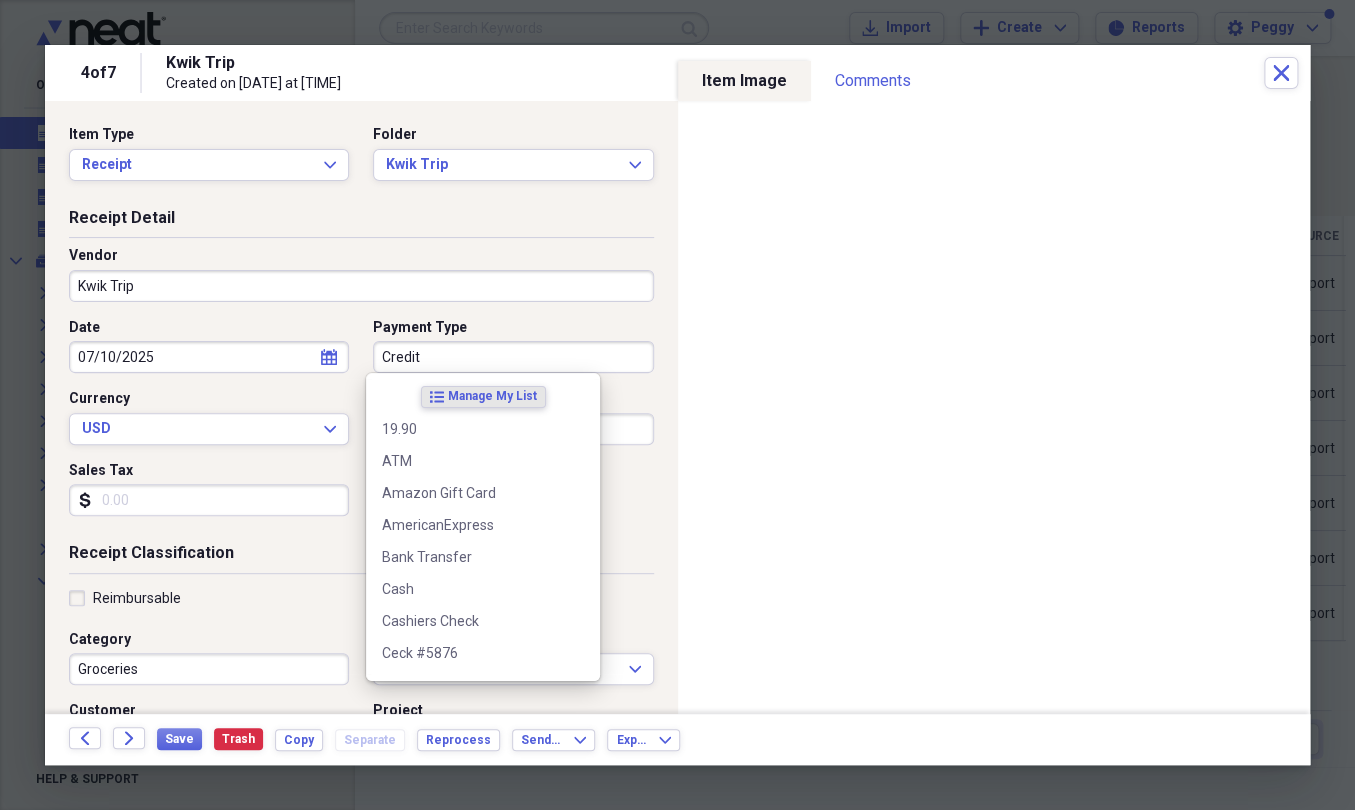 click on "Credit" at bounding box center (513, 357) 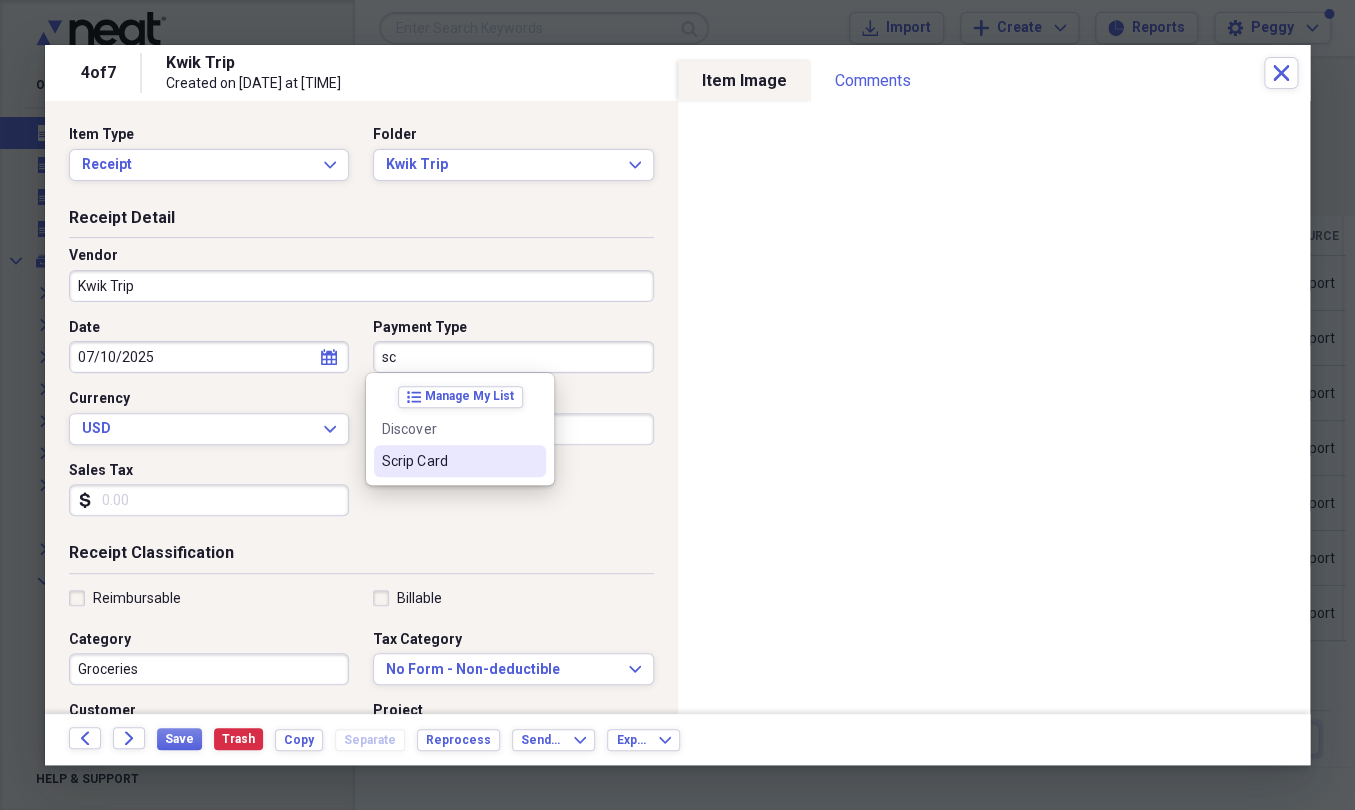 click on "Scrip Card" at bounding box center (448, 461) 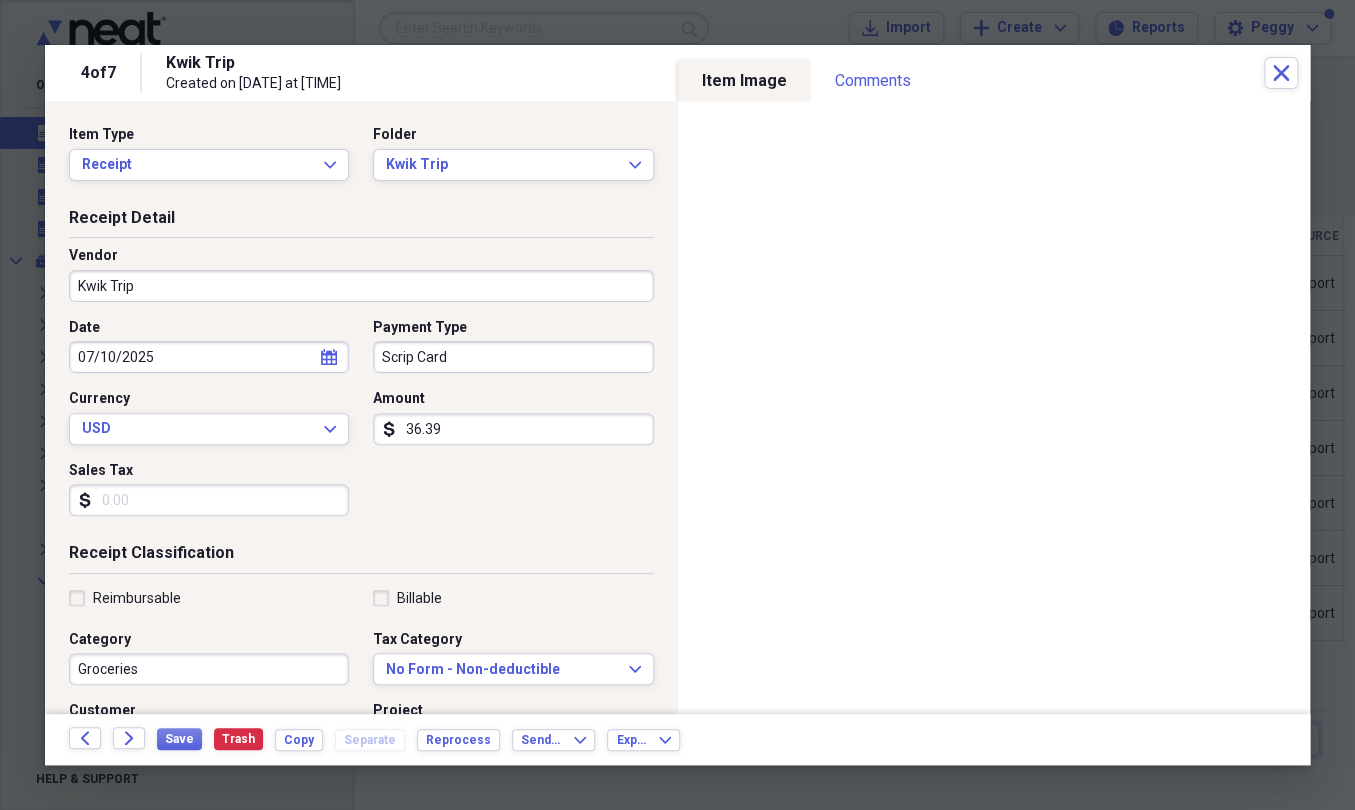 click on "36.39" at bounding box center (513, 429) 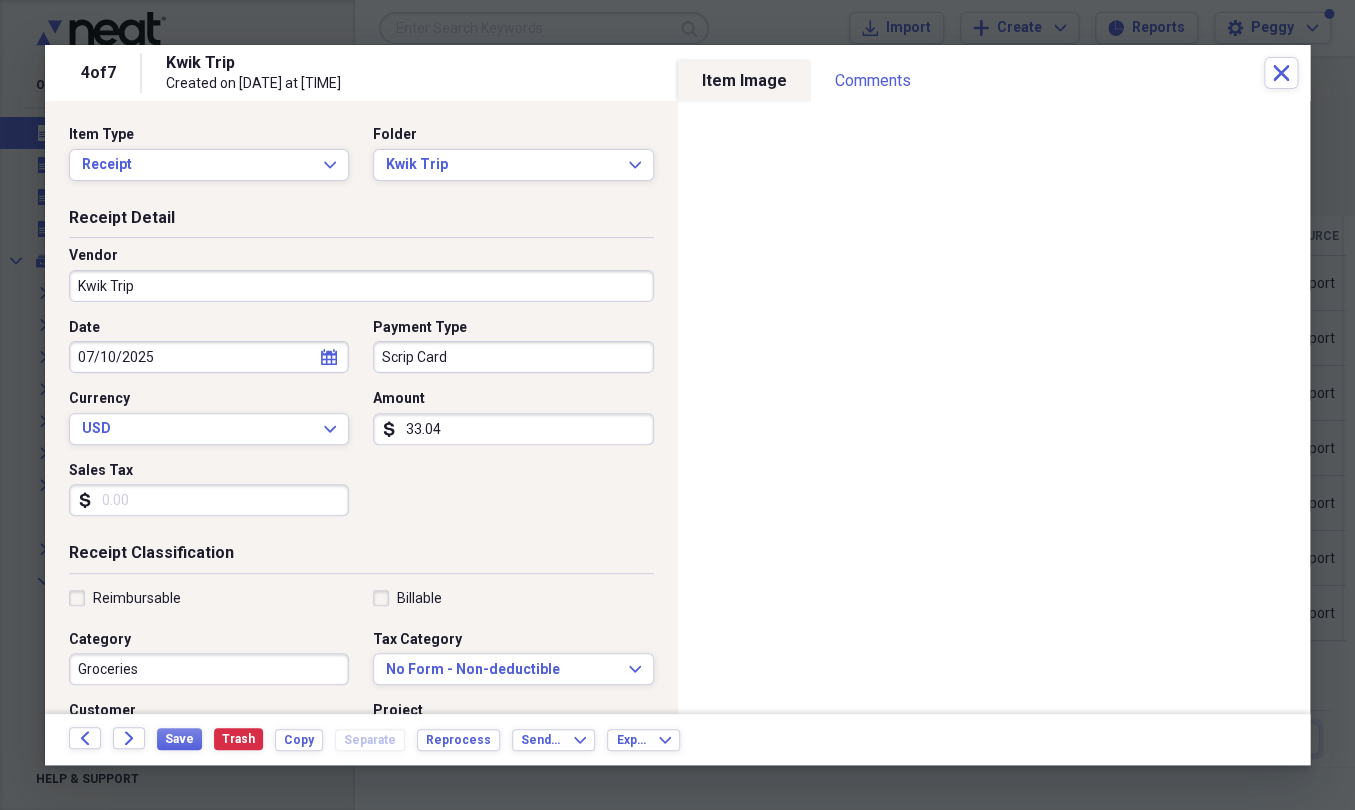 type on "33.04" 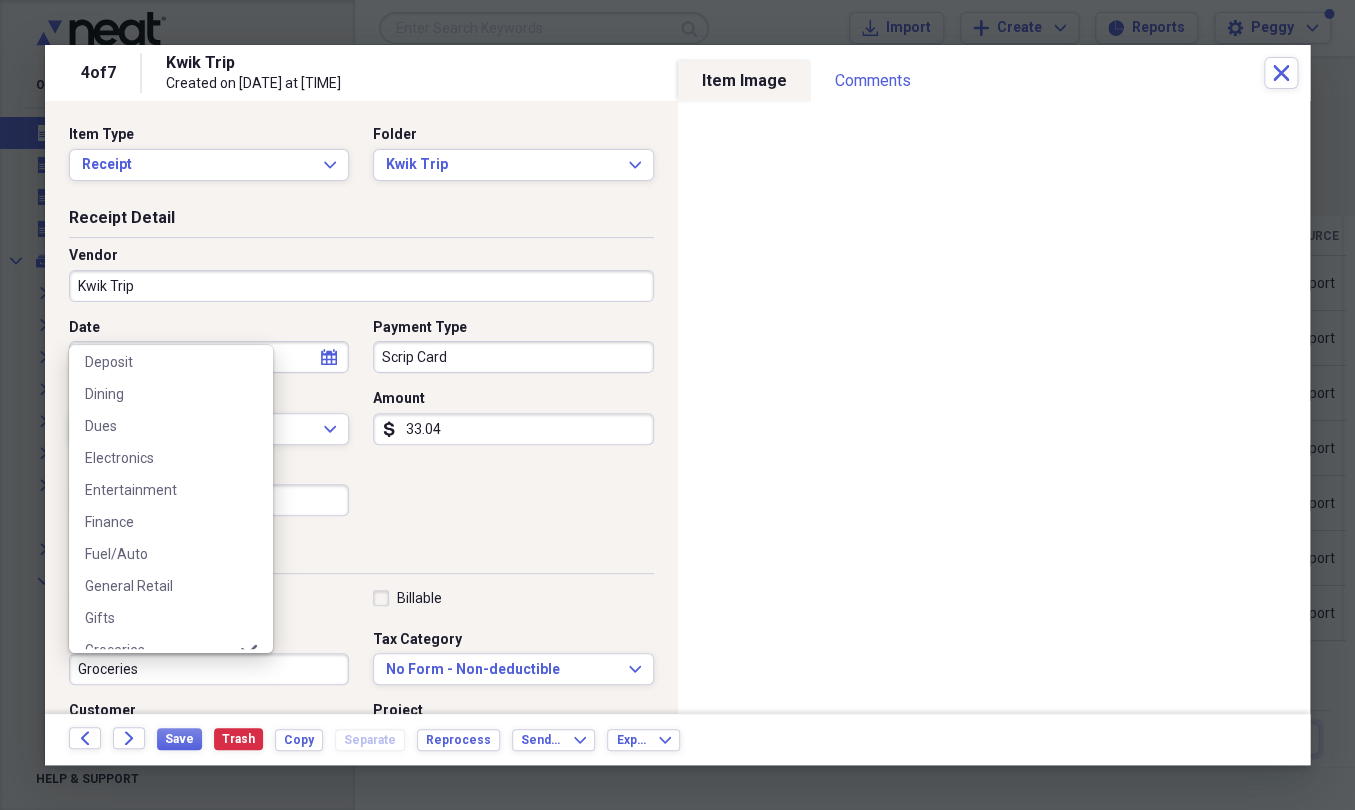 scroll, scrollTop: 545, scrollLeft: 0, axis: vertical 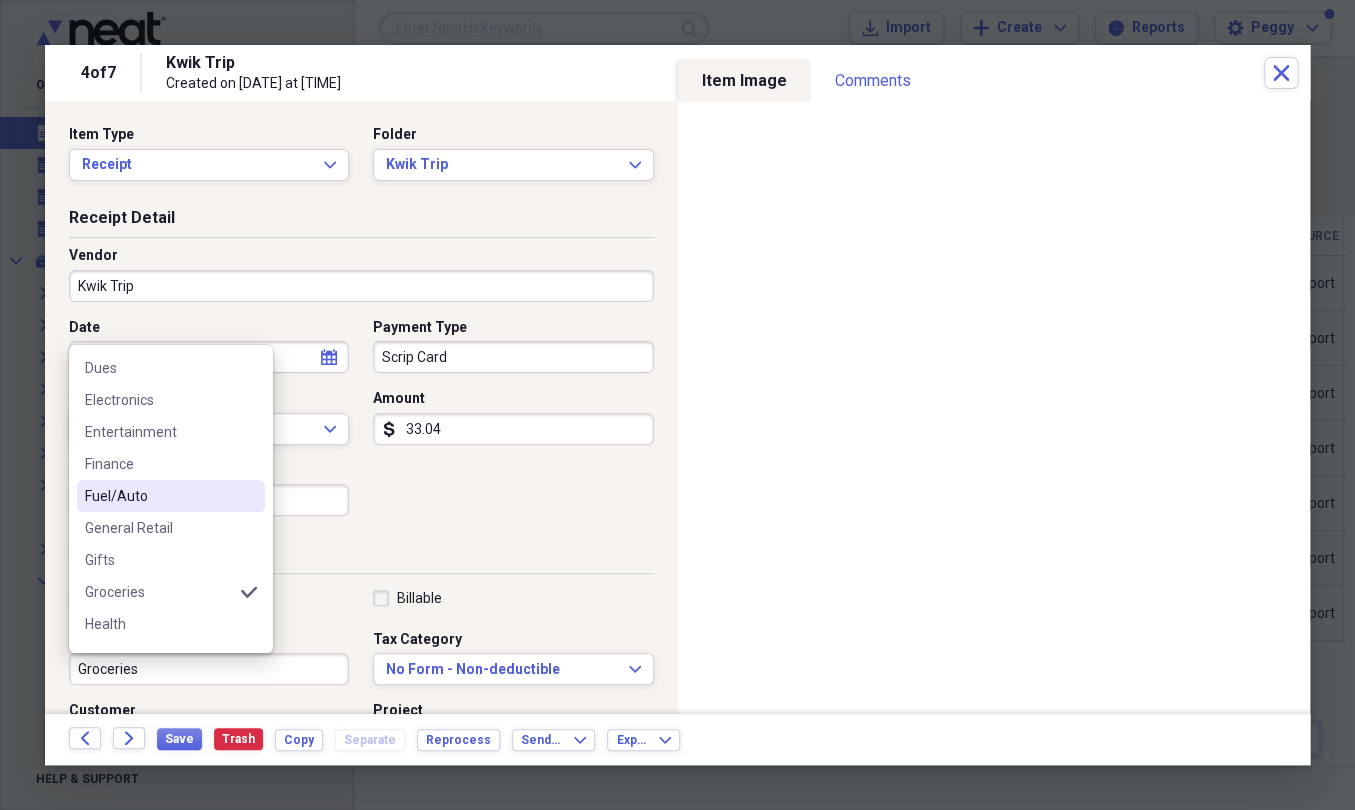 click on "Fuel/Auto" at bounding box center [159, 496] 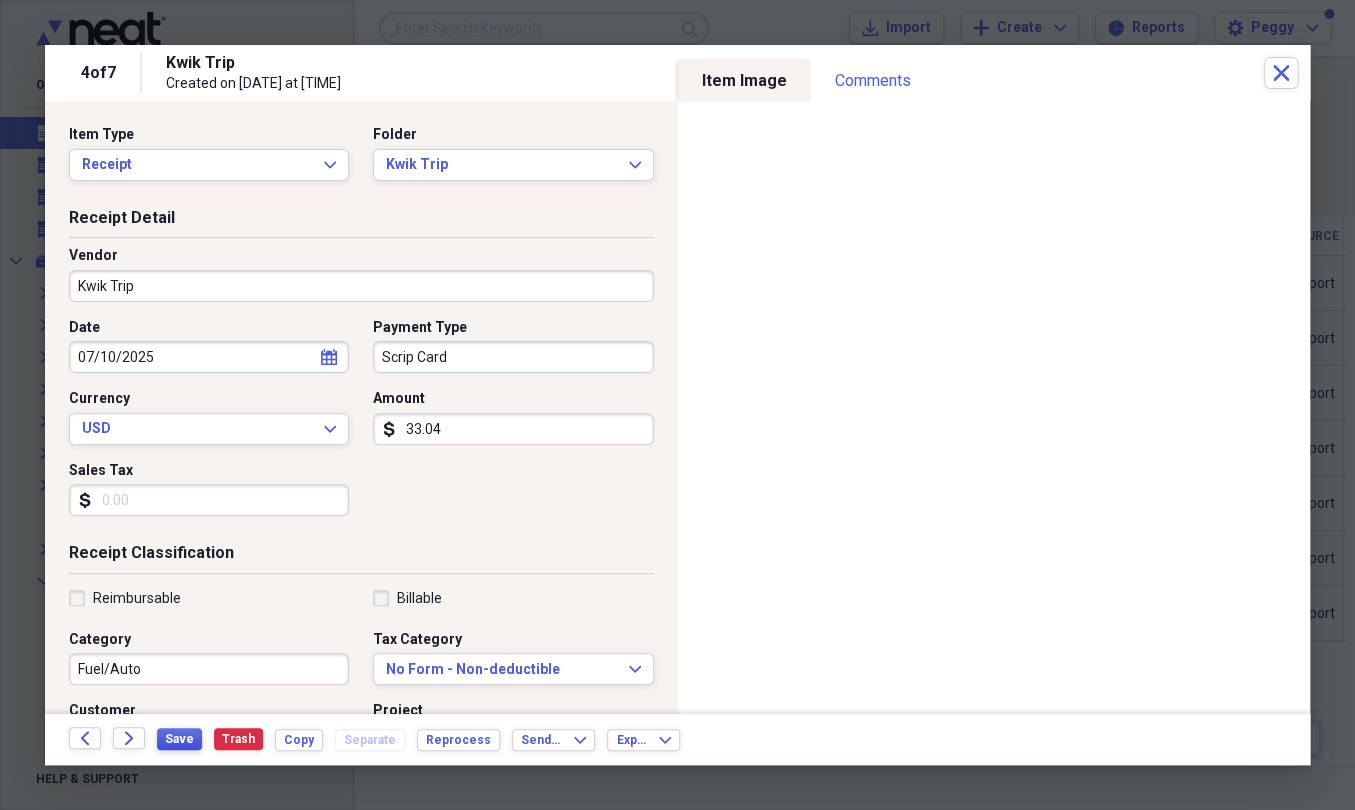 click on "Save" at bounding box center [179, 739] 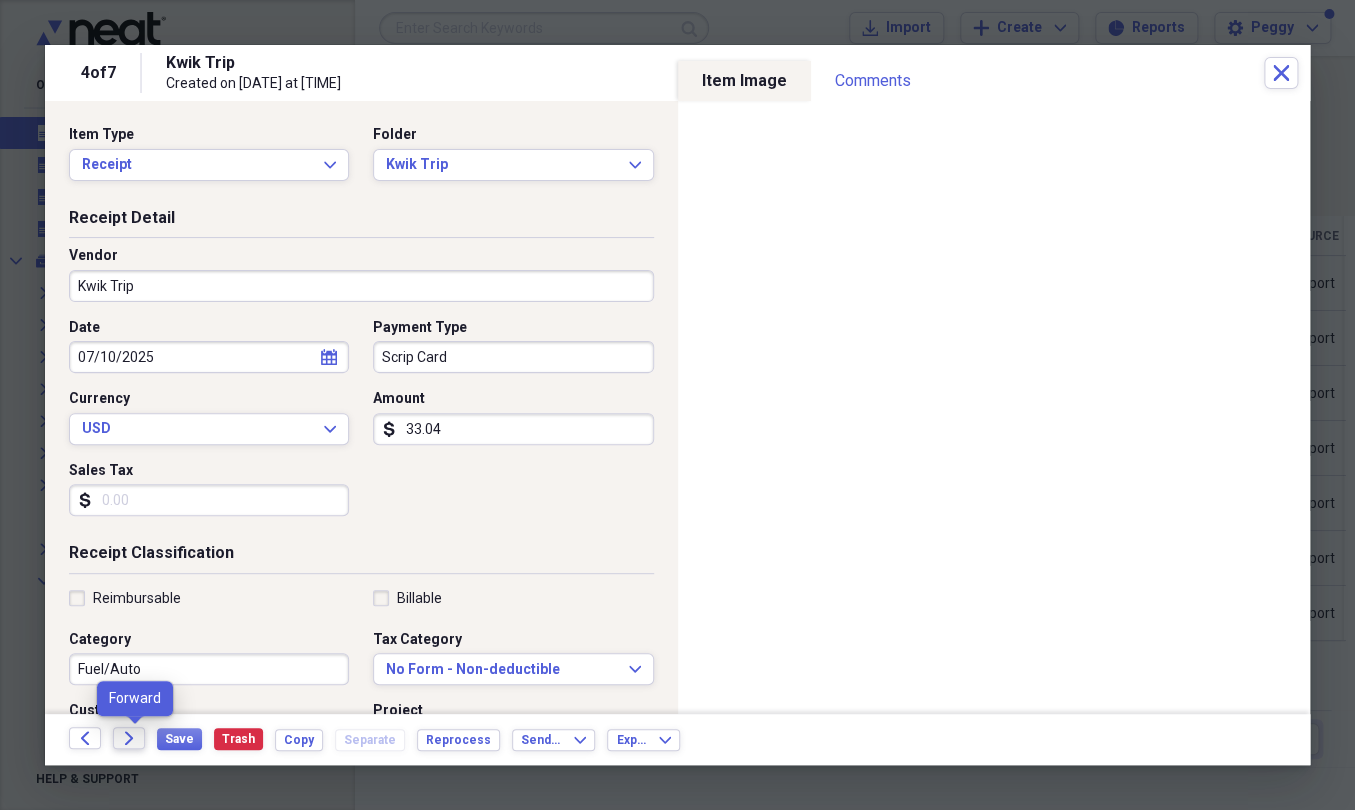 click on "Forward" 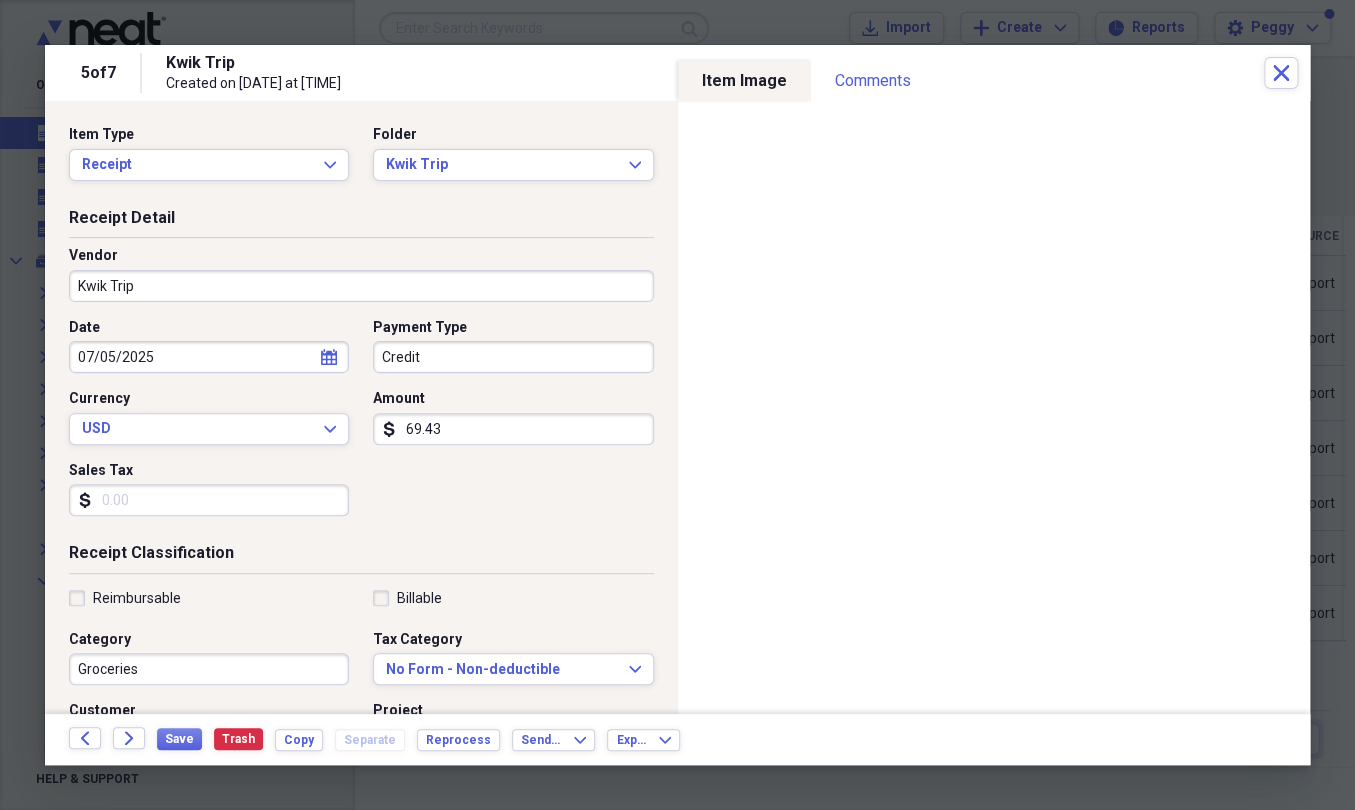 click on "Credit" at bounding box center [513, 357] 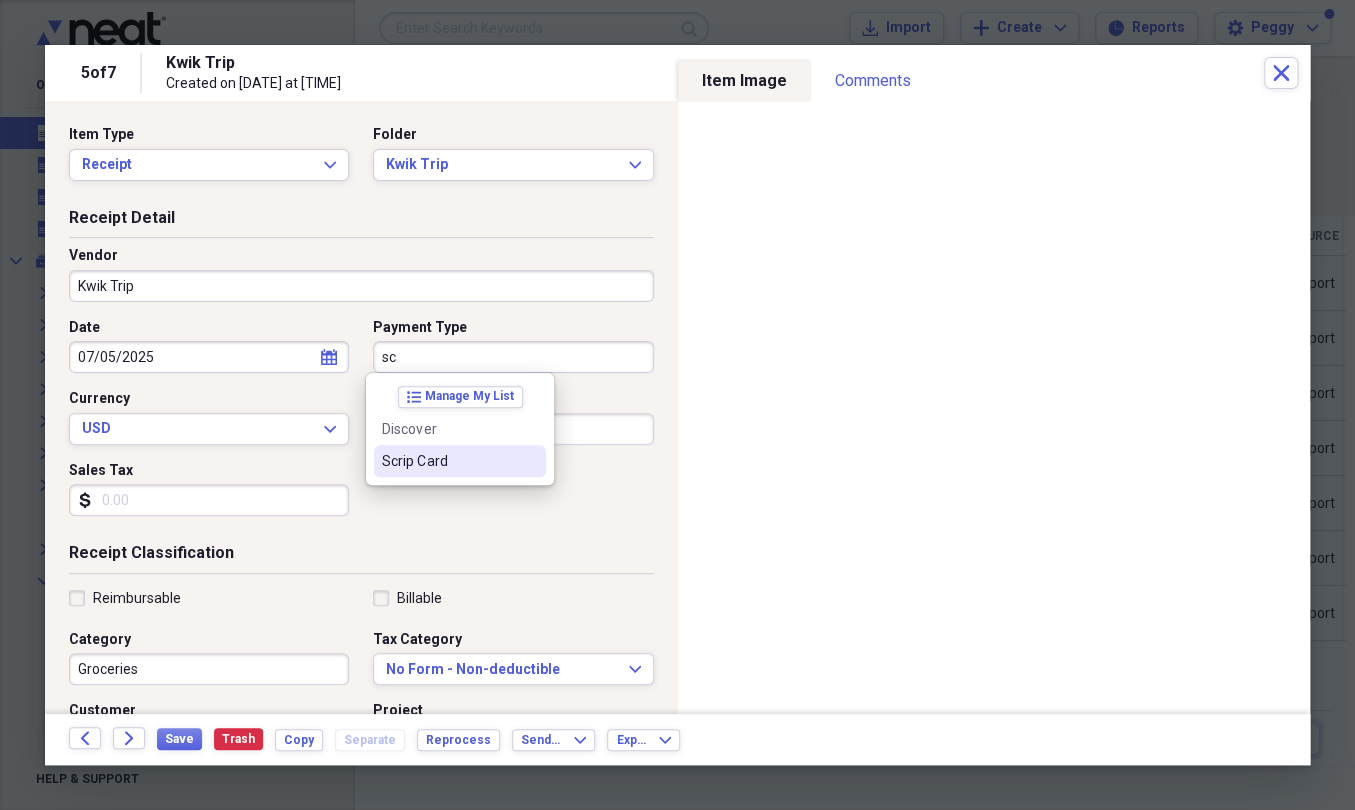 click on "Scrip Card" at bounding box center (448, 461) 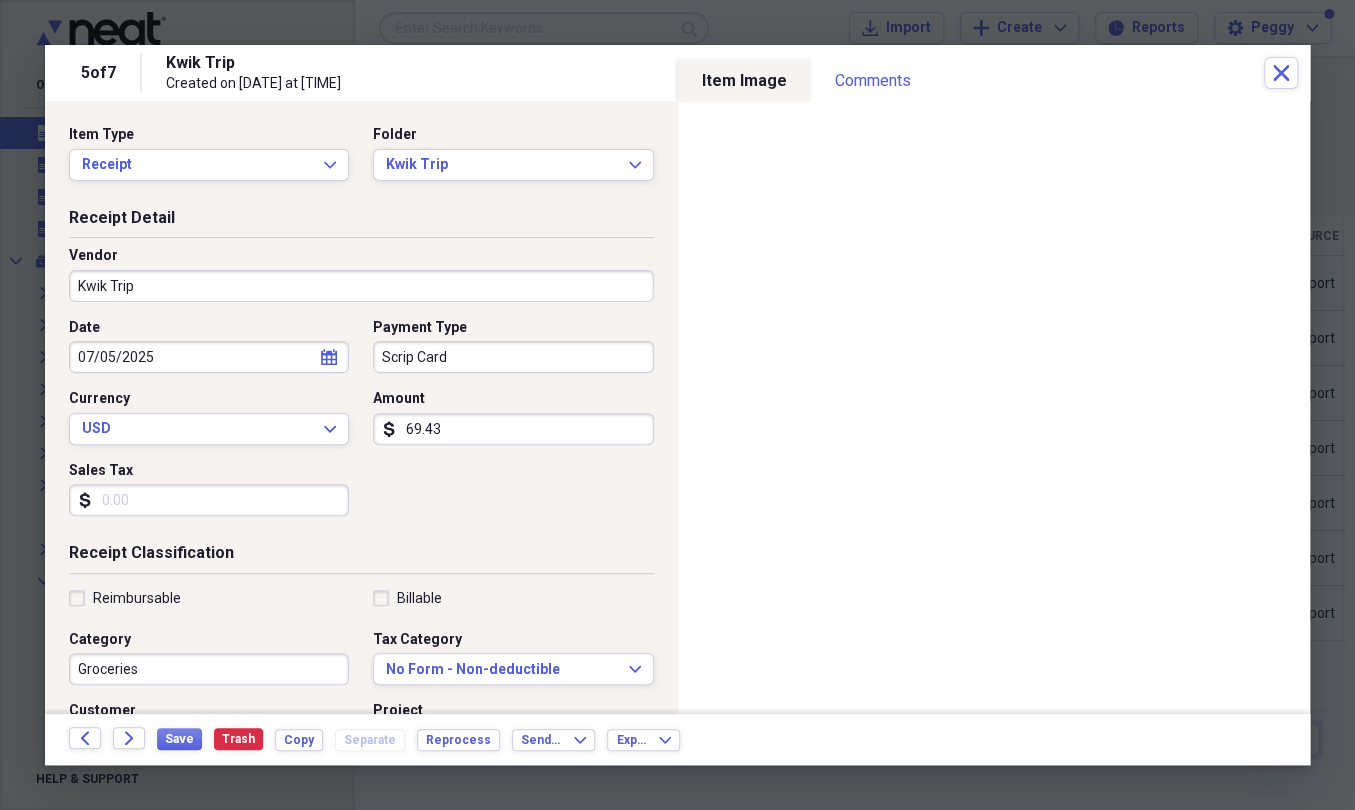 click on "69.43" at bounding box center [513, 429] 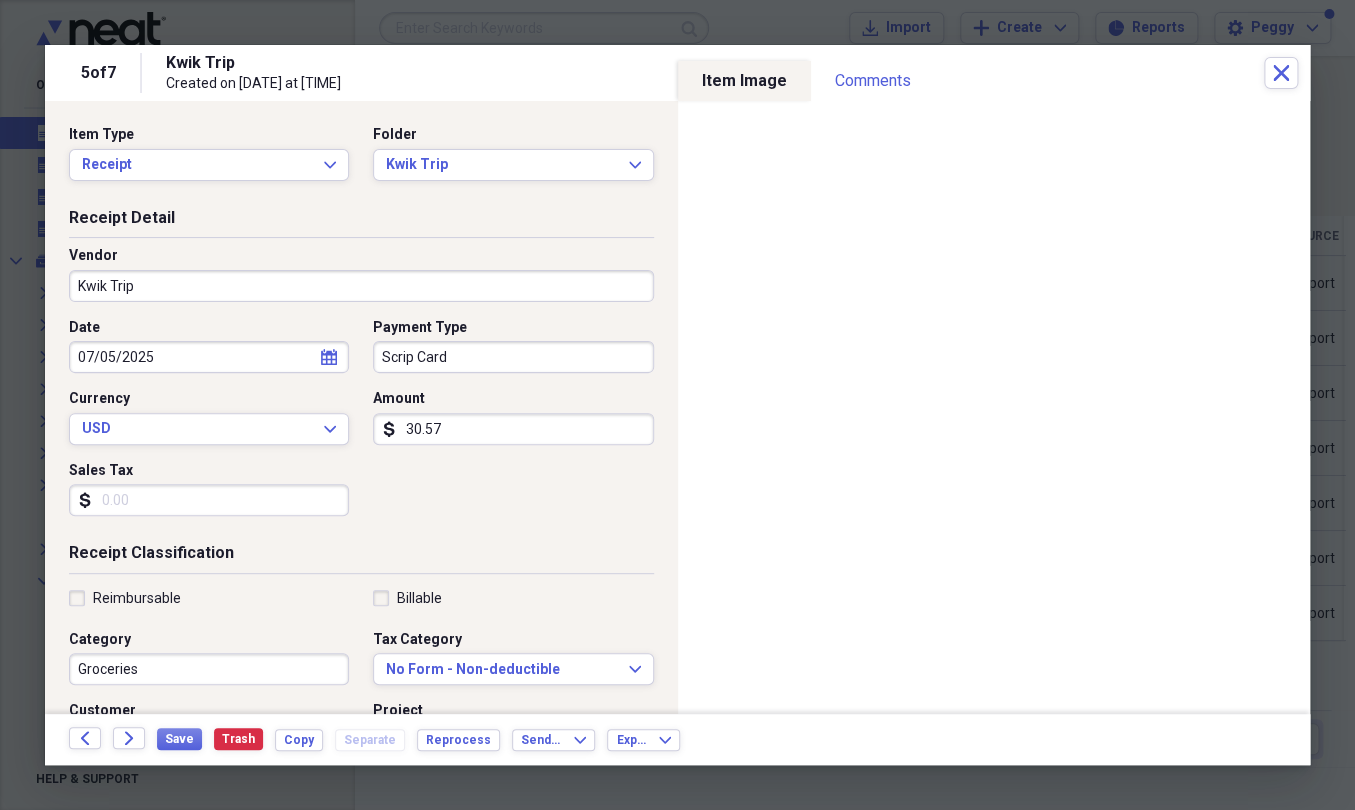 type on "30.57" 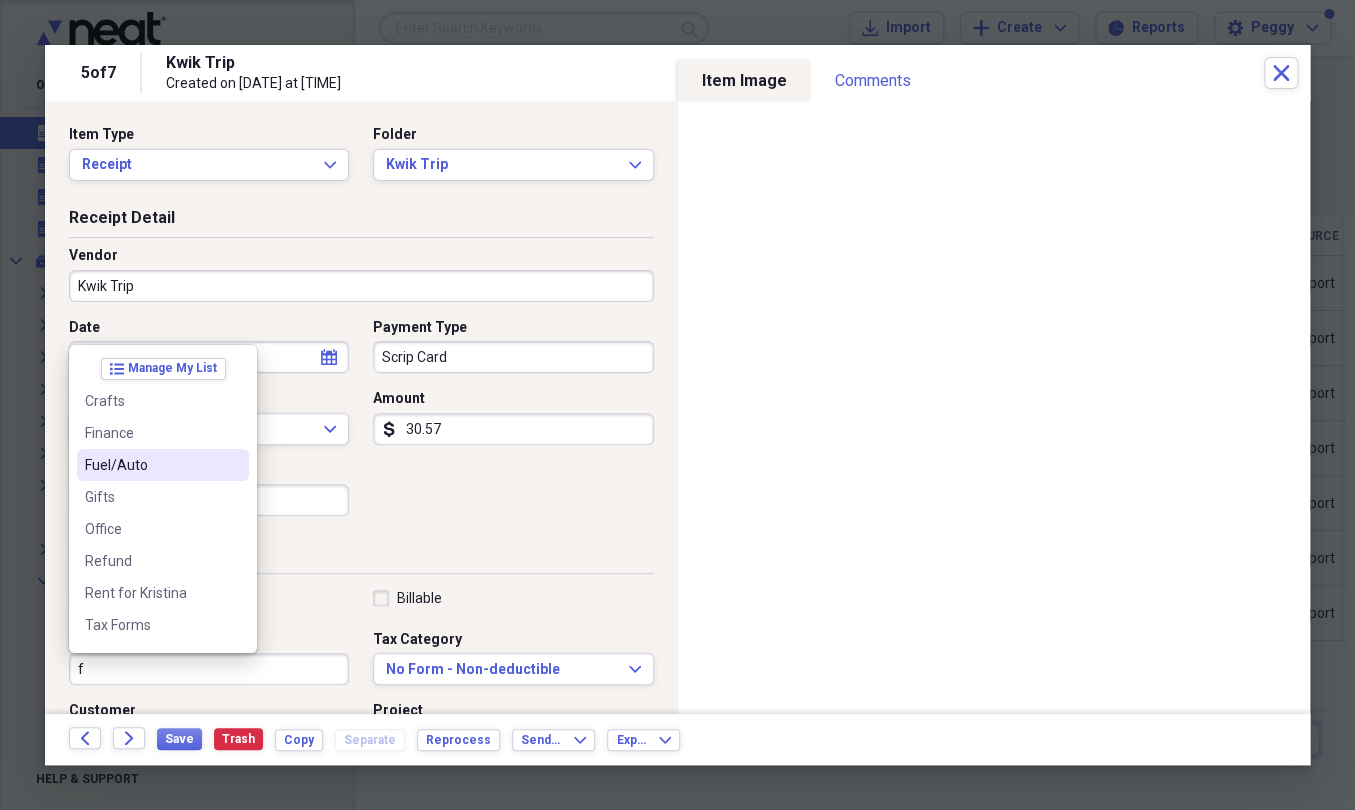 click on "Fuel/Auto" at bounding box center (163, 465) 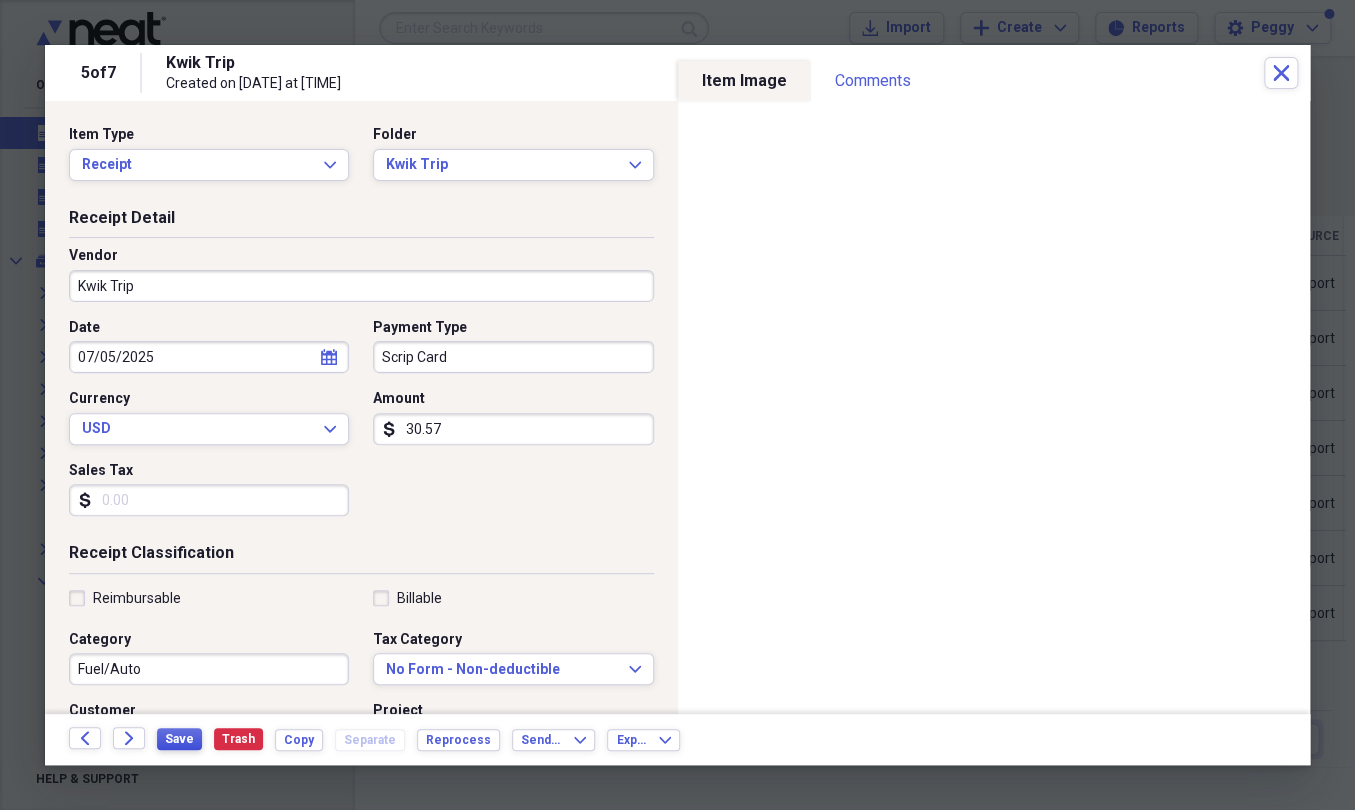 click on "Save" at bounding box center (179, 739) 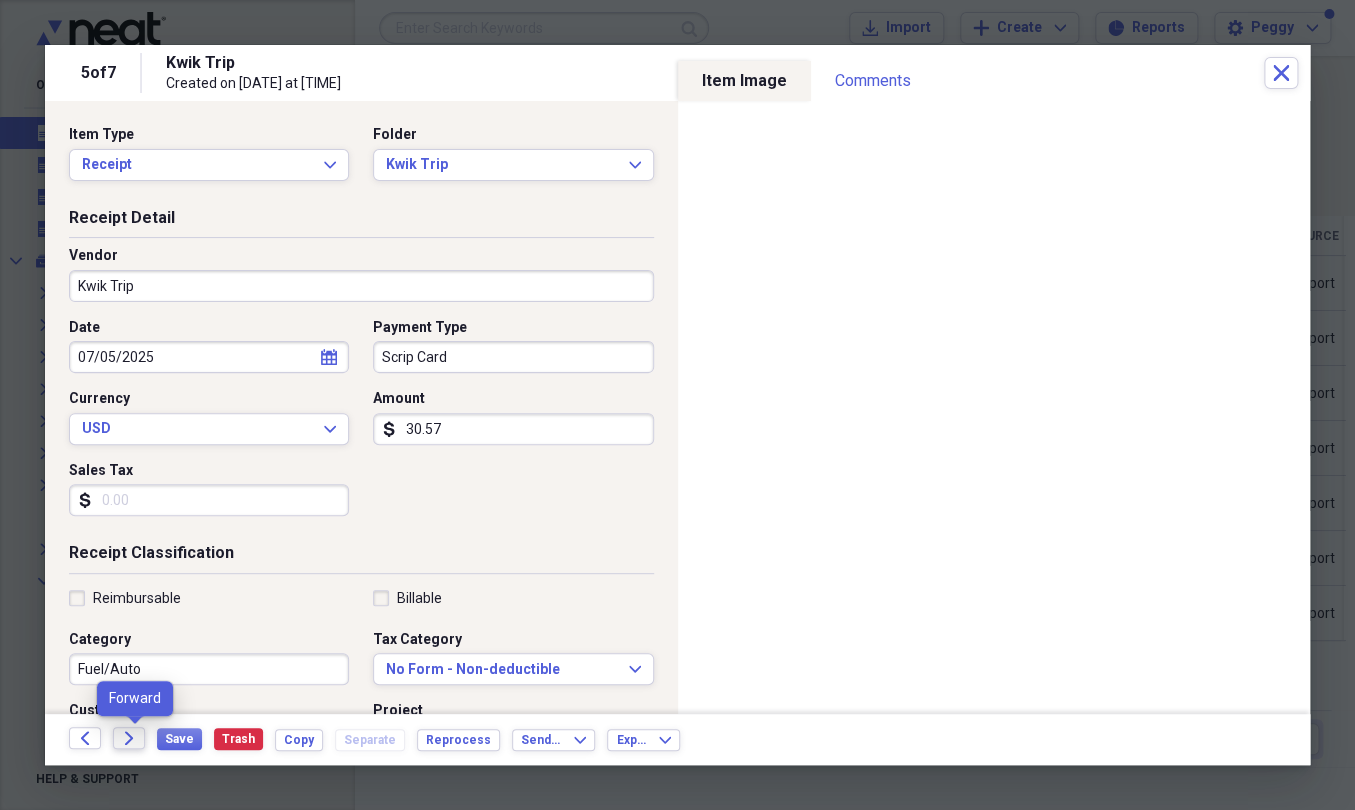click on "Forward" at bounding box center (129, 738) 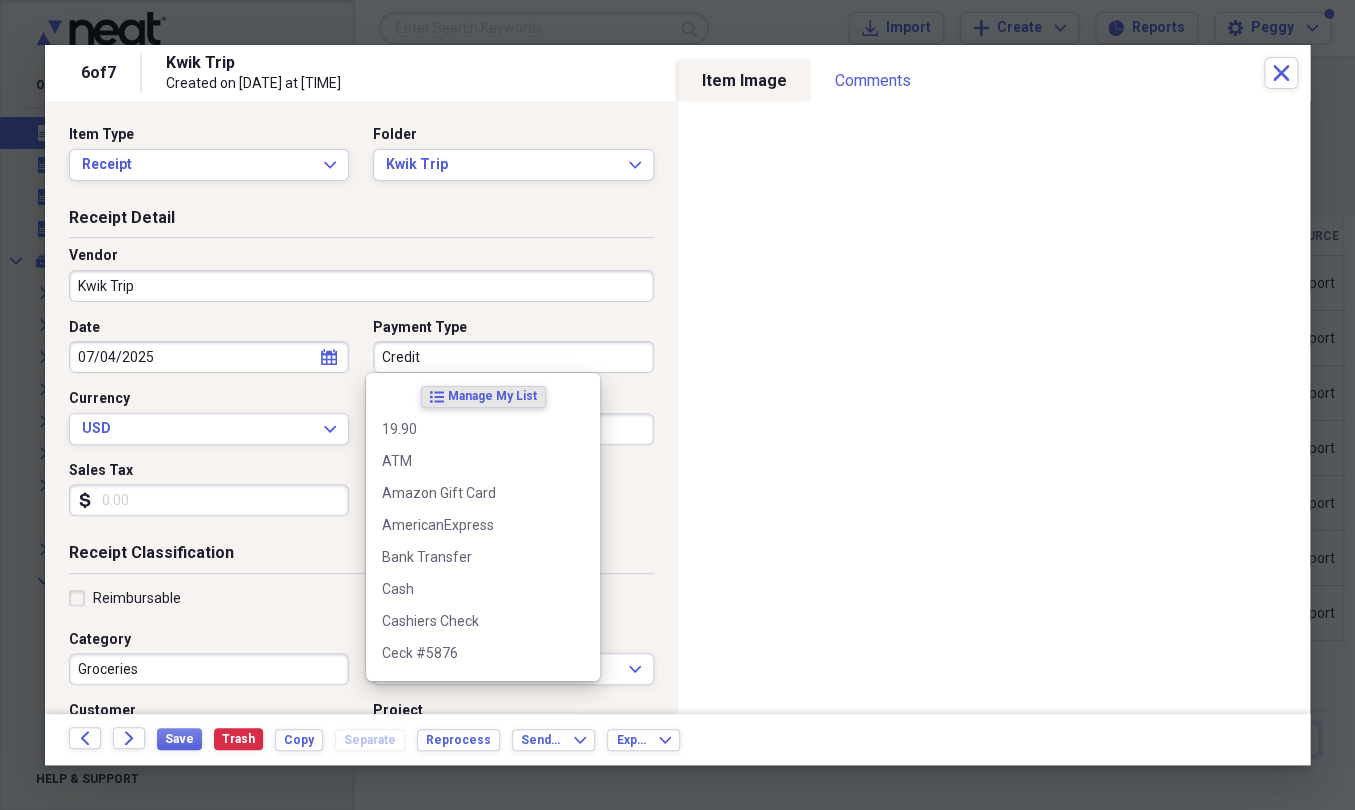 click on "Credit" at bounding box center (513, 357) 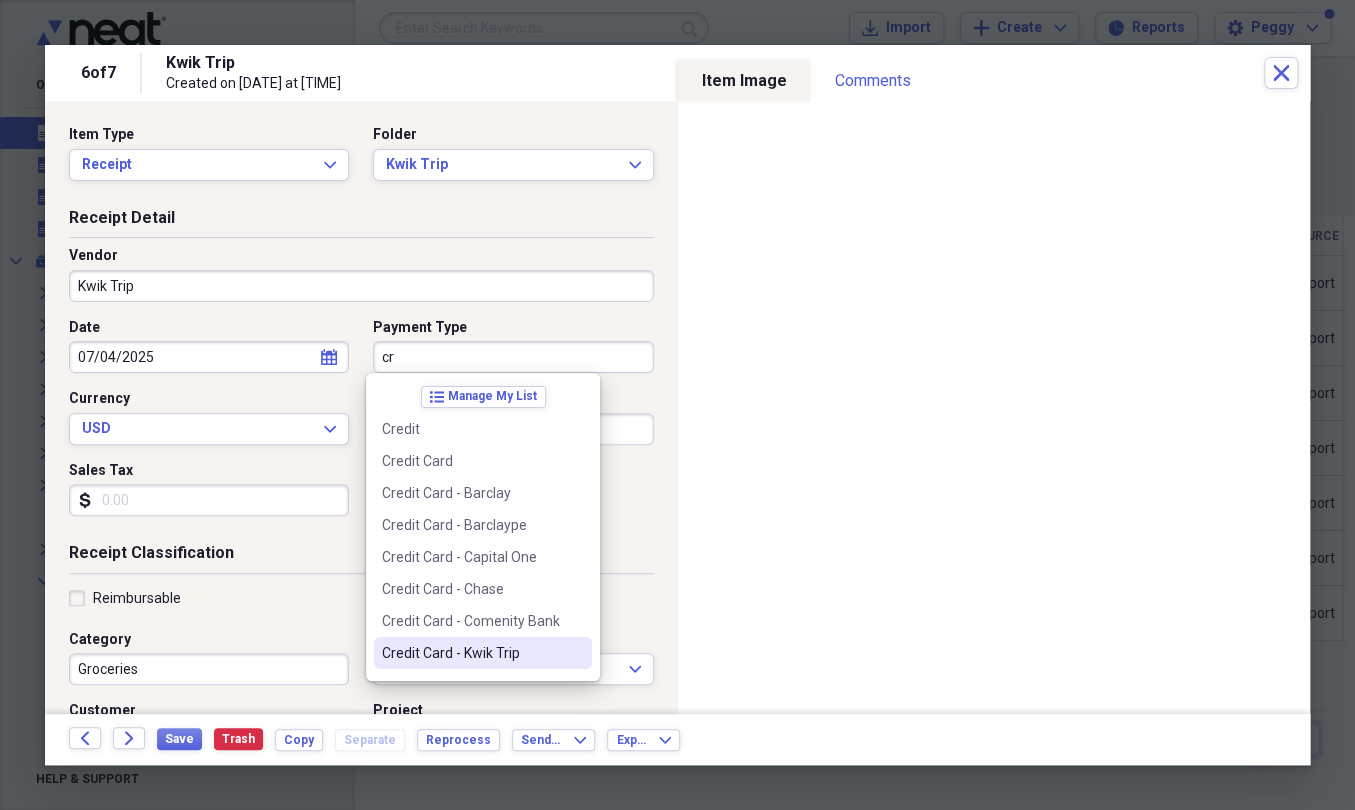 click on "Credit Card - Kwik Trip" at bounding box center [471, 653] 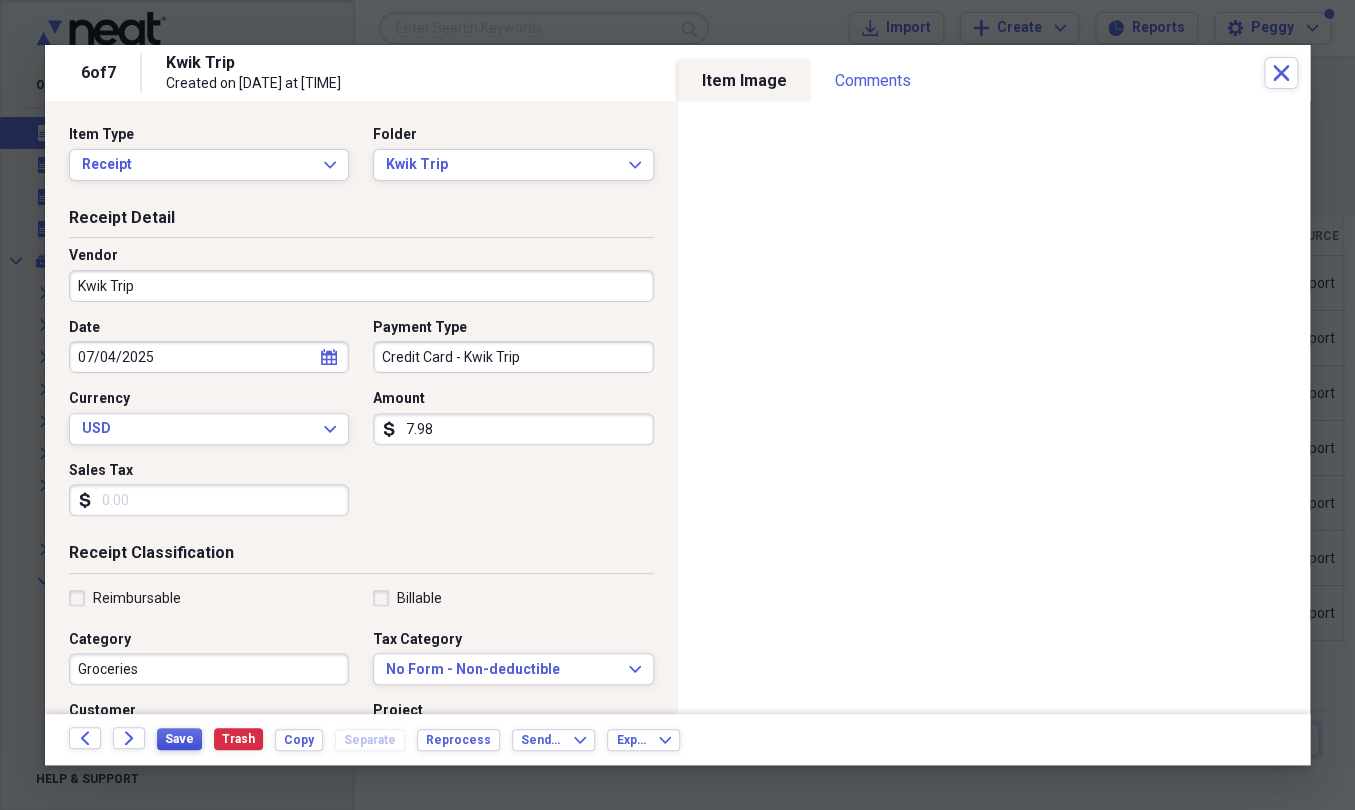 click on "Save" at bounding box center (179, 739) 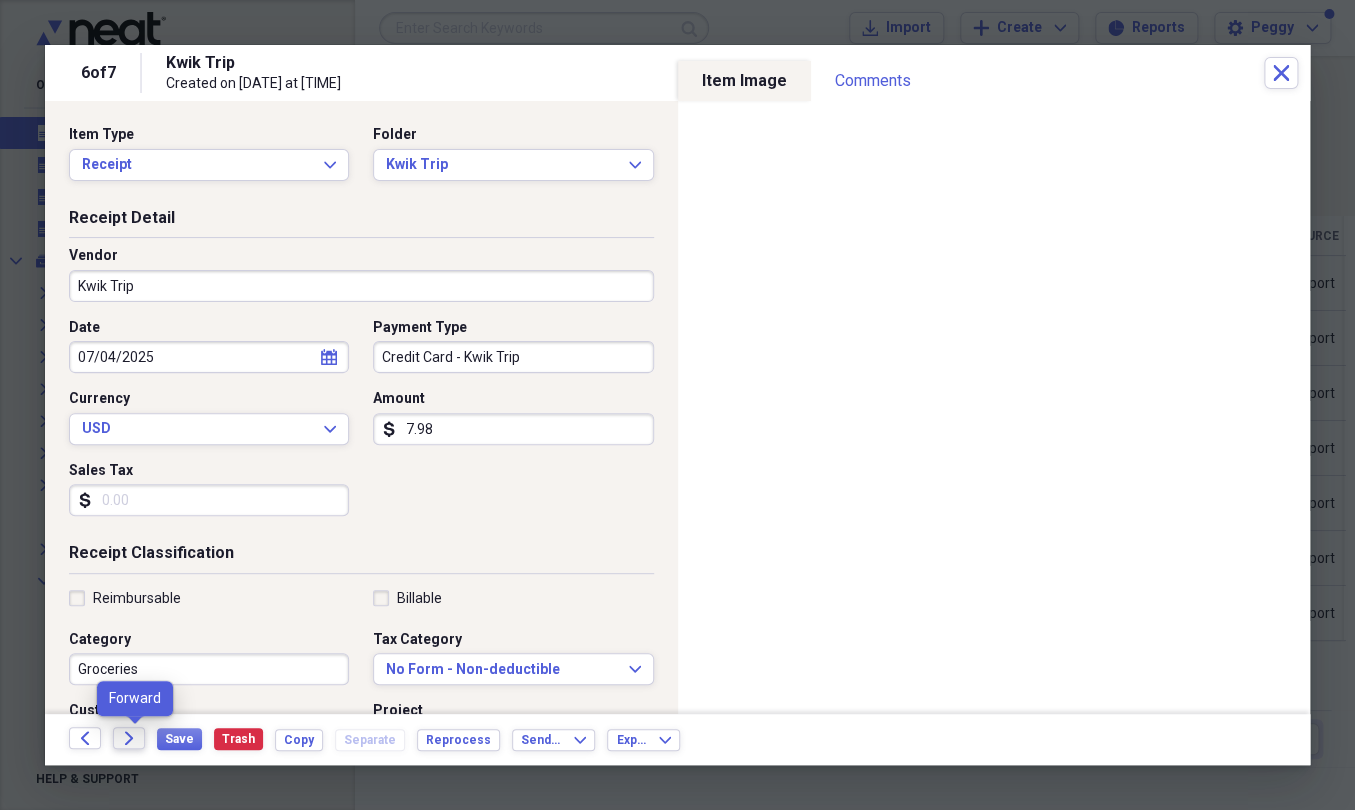 click on "Forward" at bounding box center [129, 738] 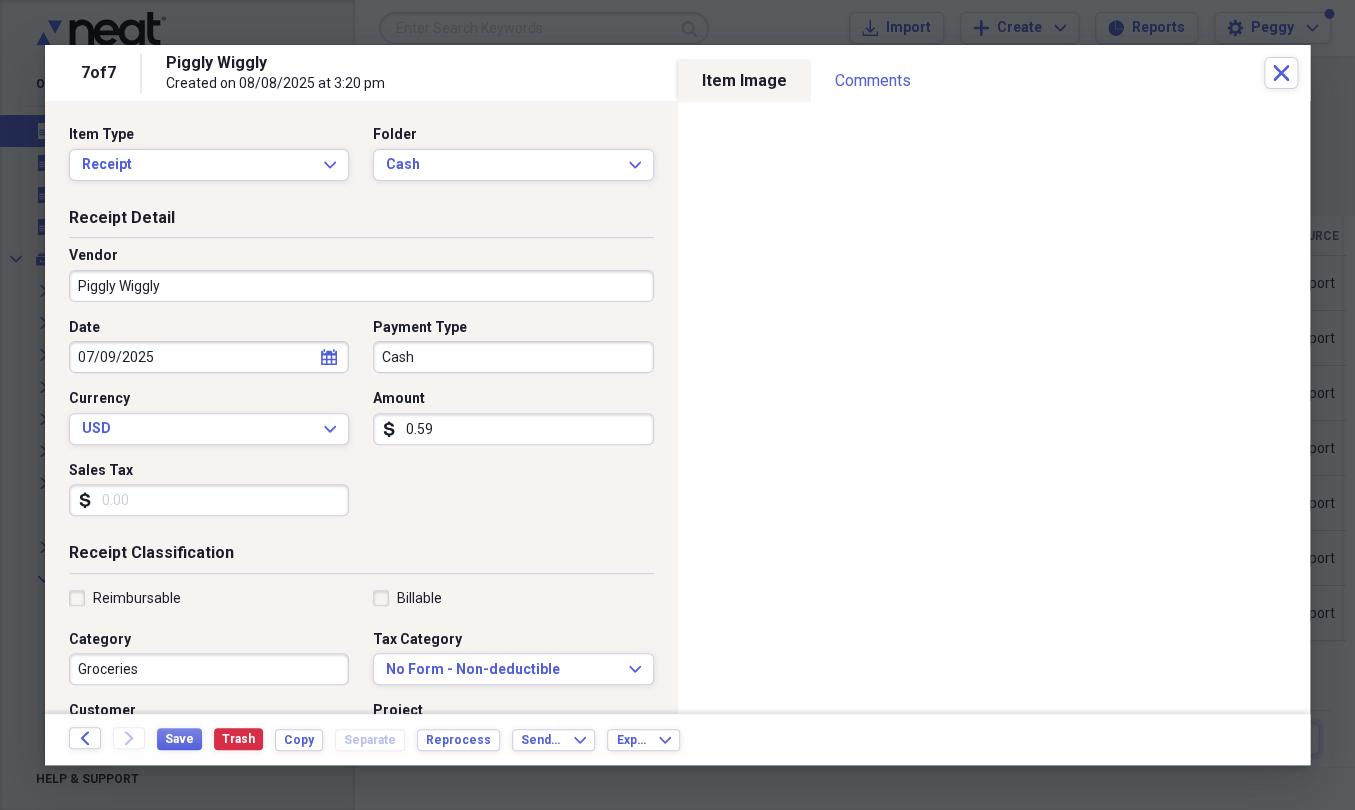 click on "Piggly Wiggly" at bounding box center [361, 286] 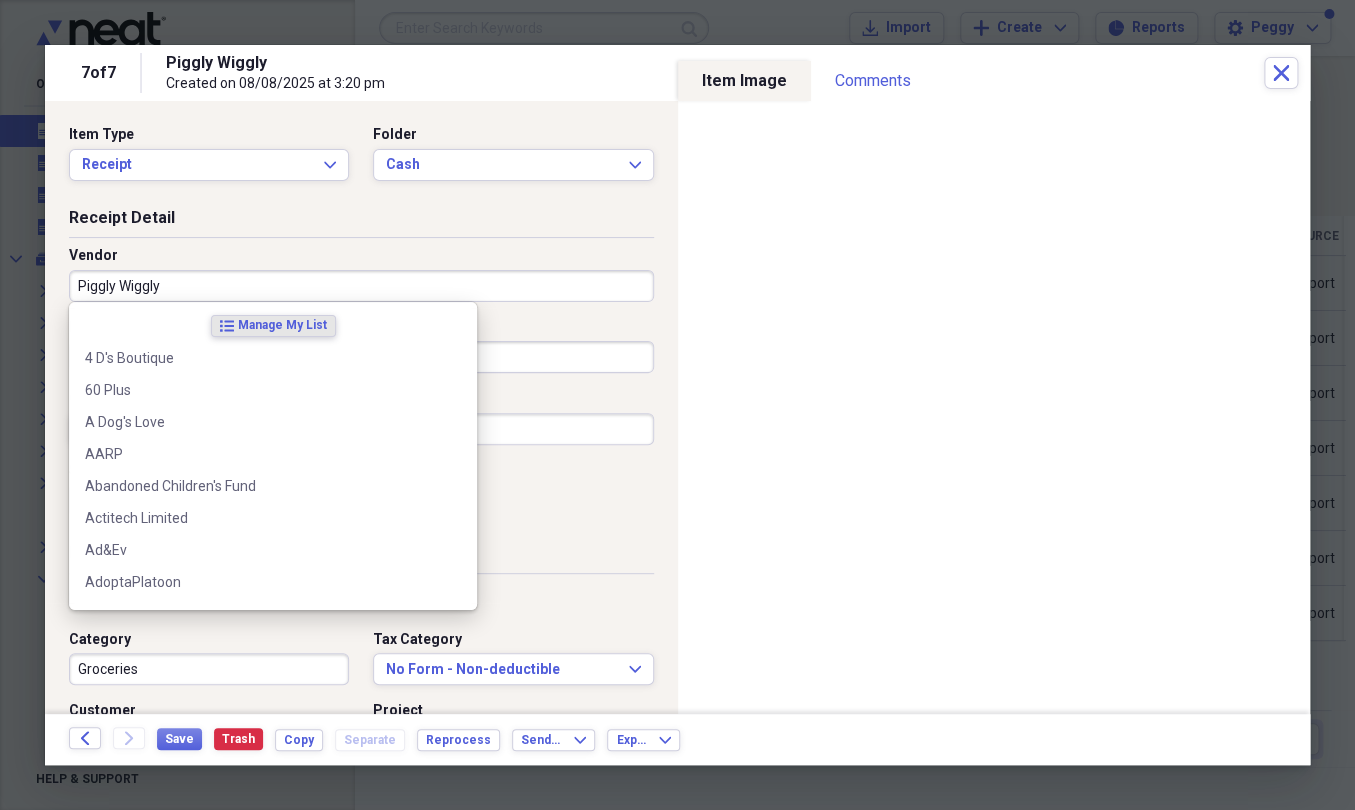 click on "Piggly Wiggly" at bounding box center [361, 286] 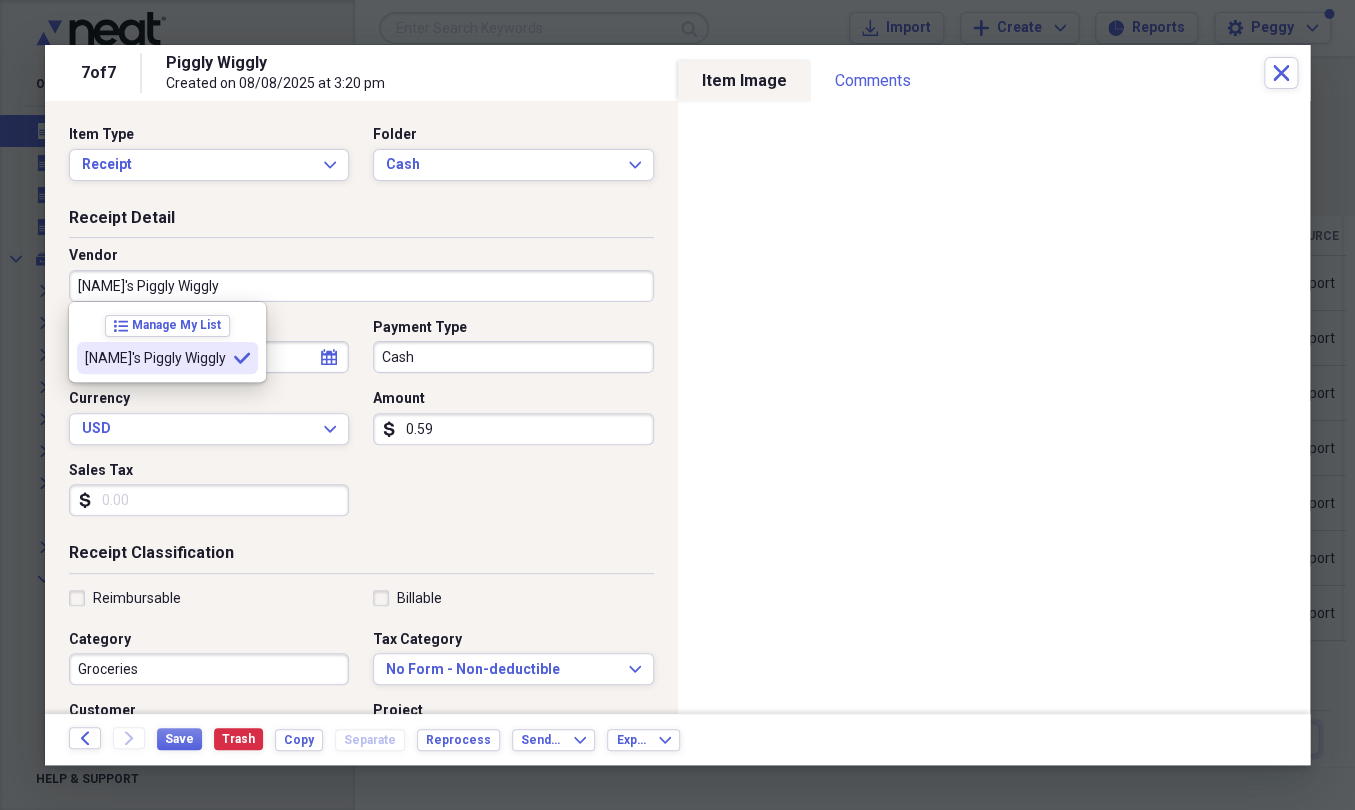 type on "[NAME]'s Piggly Wiggly" 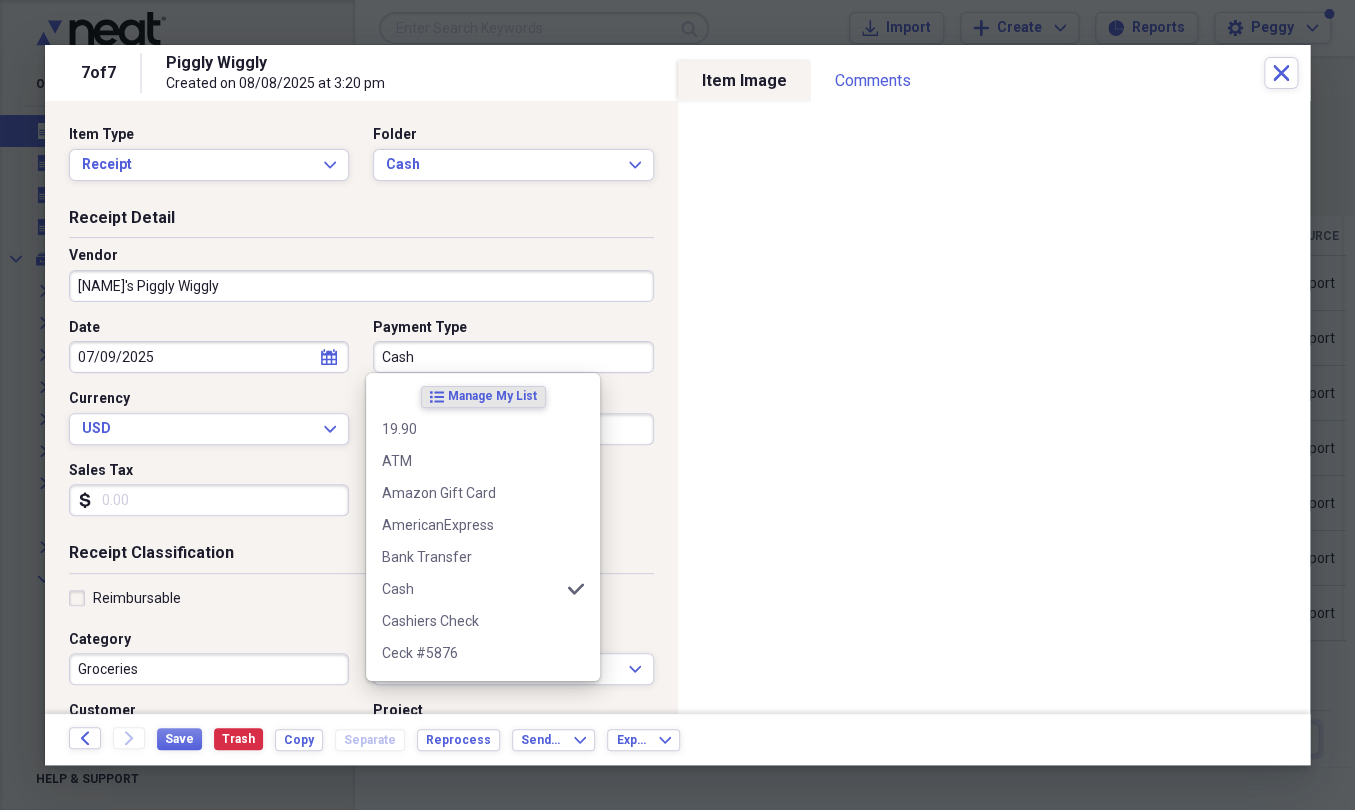 click on "Cash" at bounding box center (513, 357) 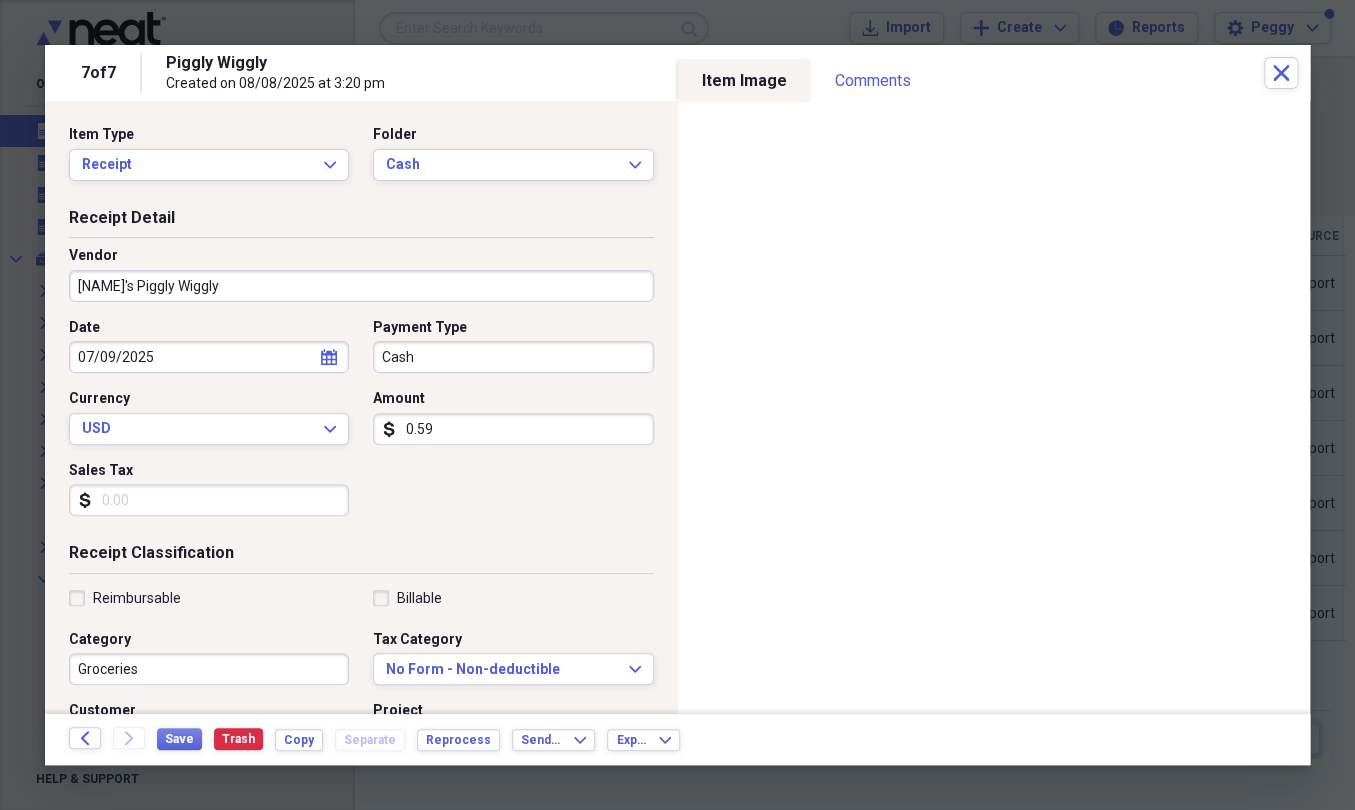 click on "Reimbursable Billable Category Groceries Tax Category No Form - Non-deductible Expand Customer Project Product Location Class" at bounding box center (361, 749) 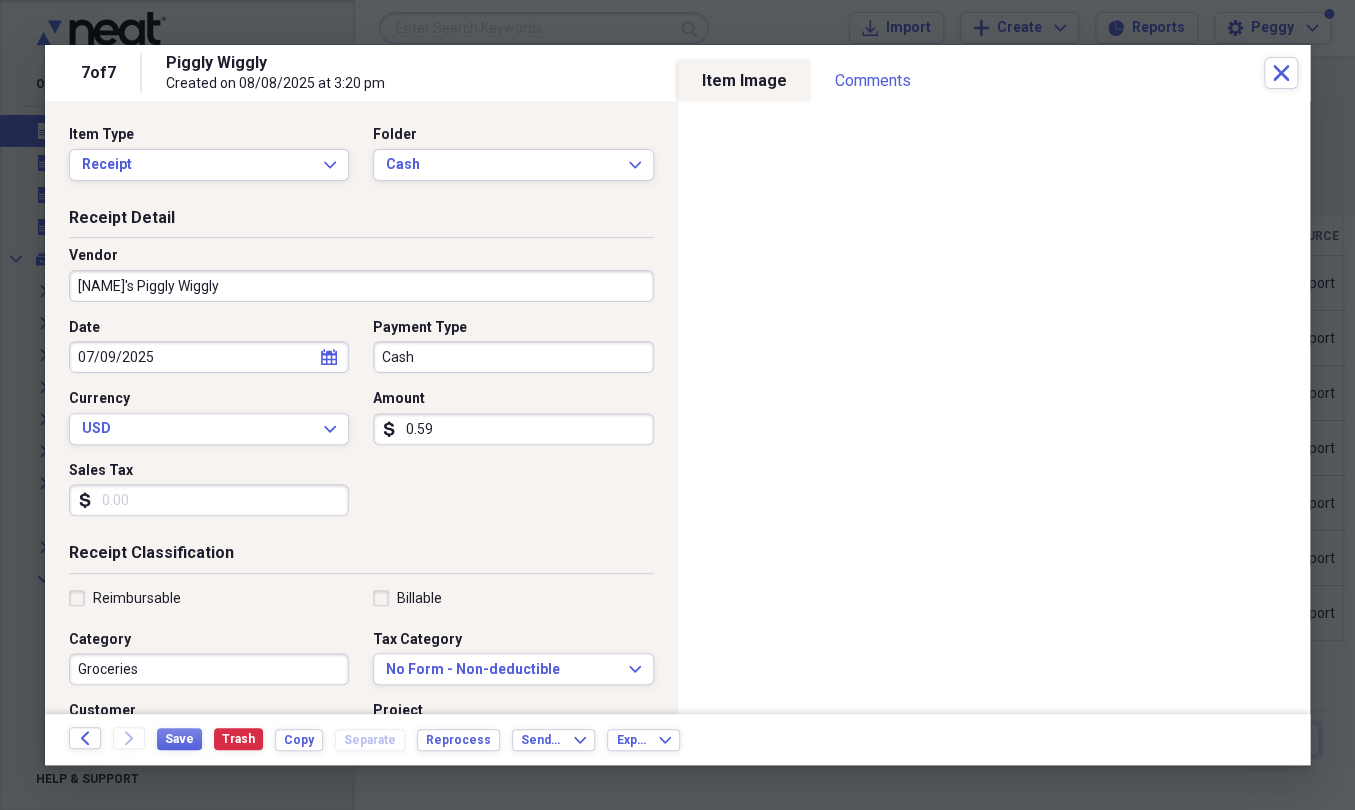 click on "0.59" at bounding box center [513, 429] 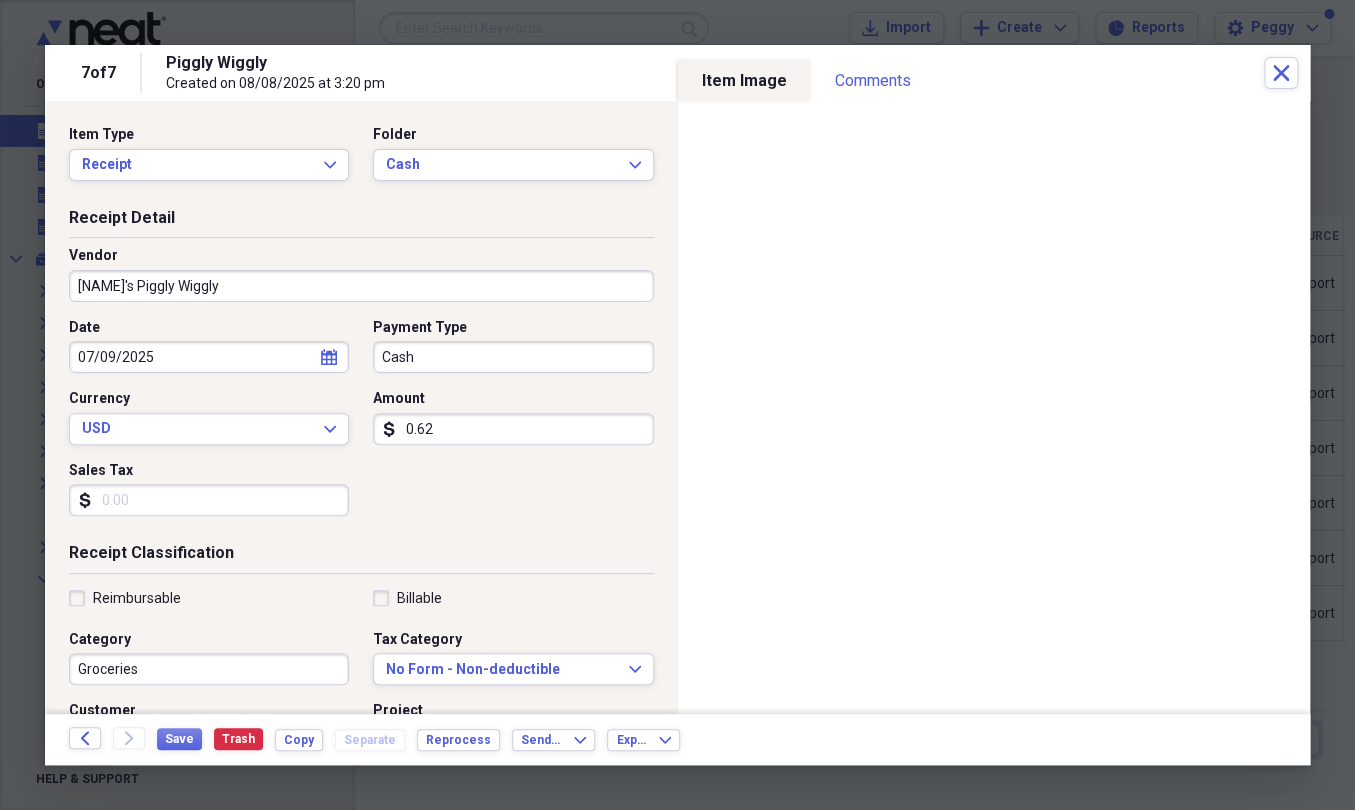 type on "0.62" 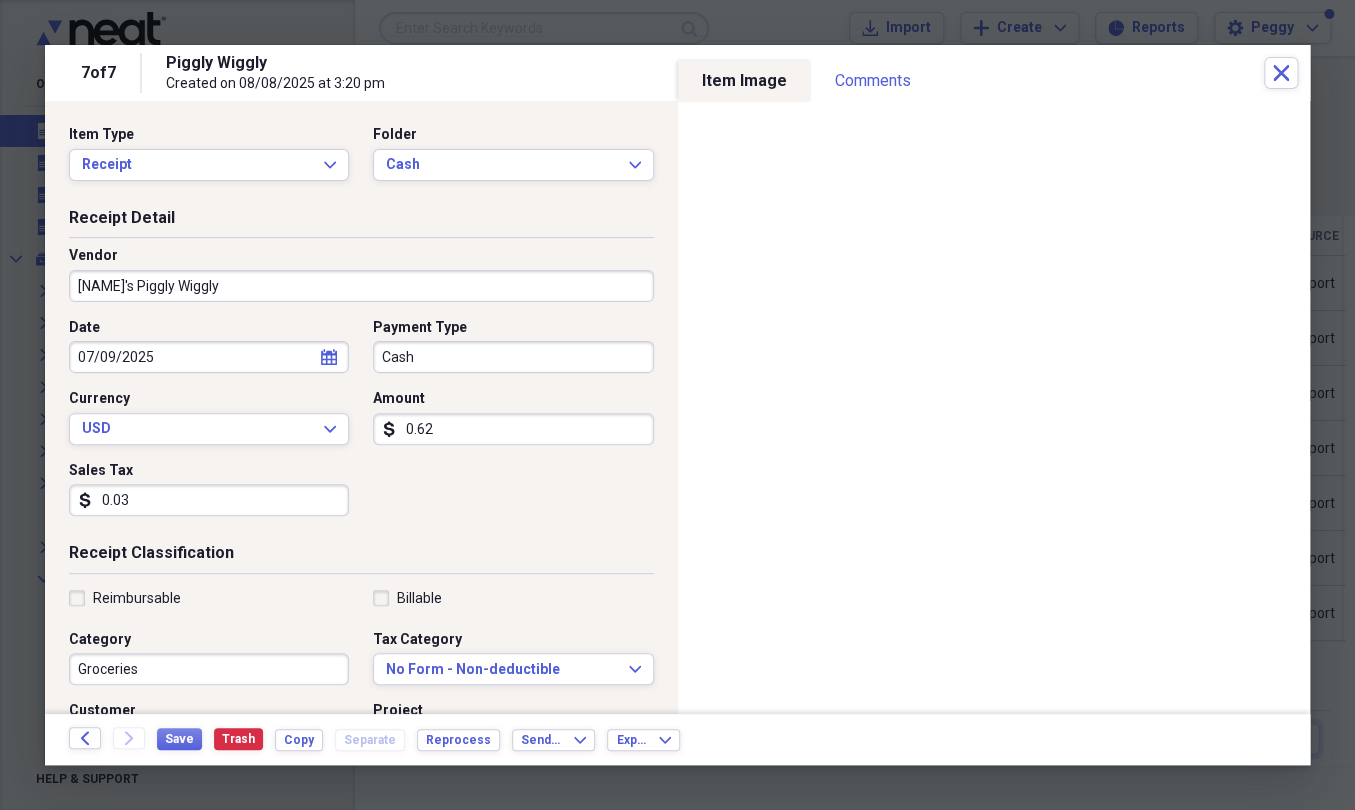 type on "0.03" 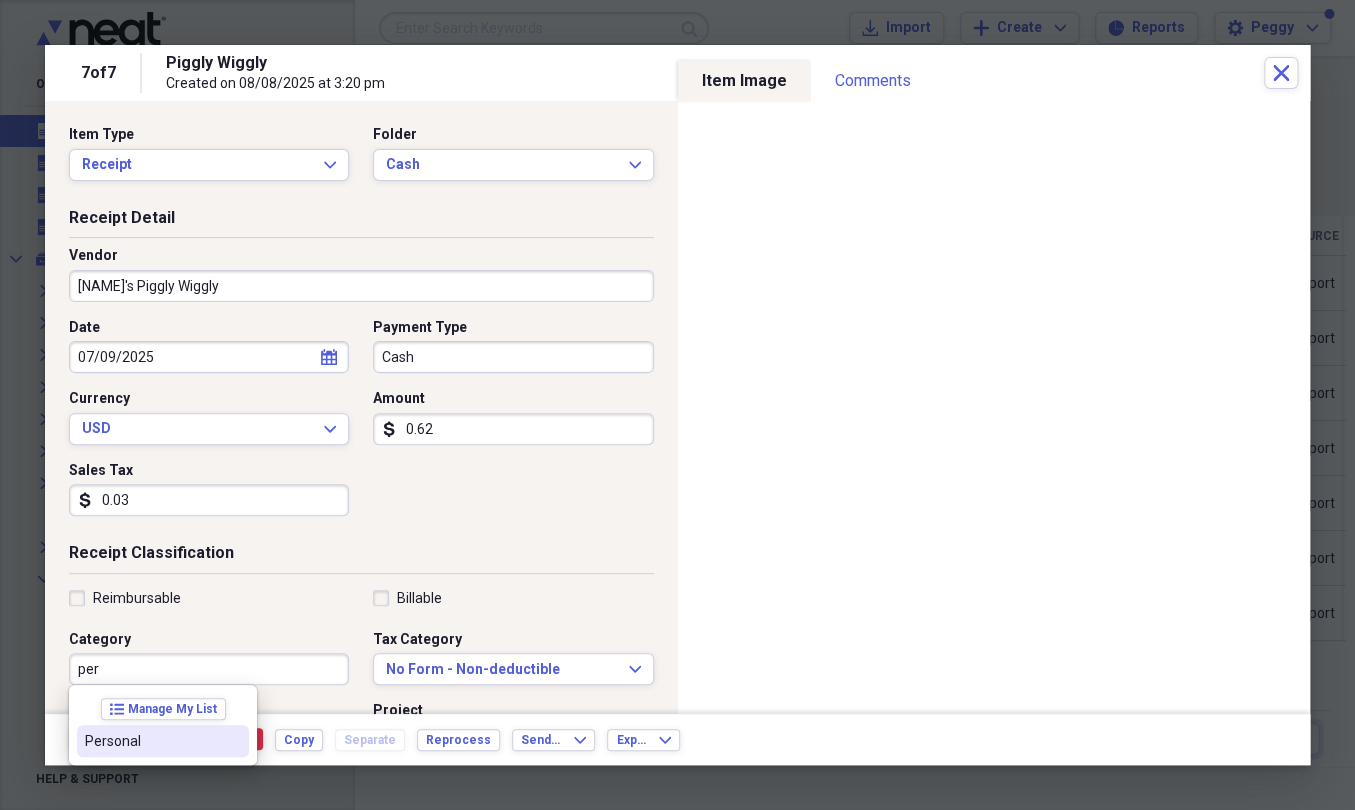 click on "Personal" at bounding box center [151, 741] 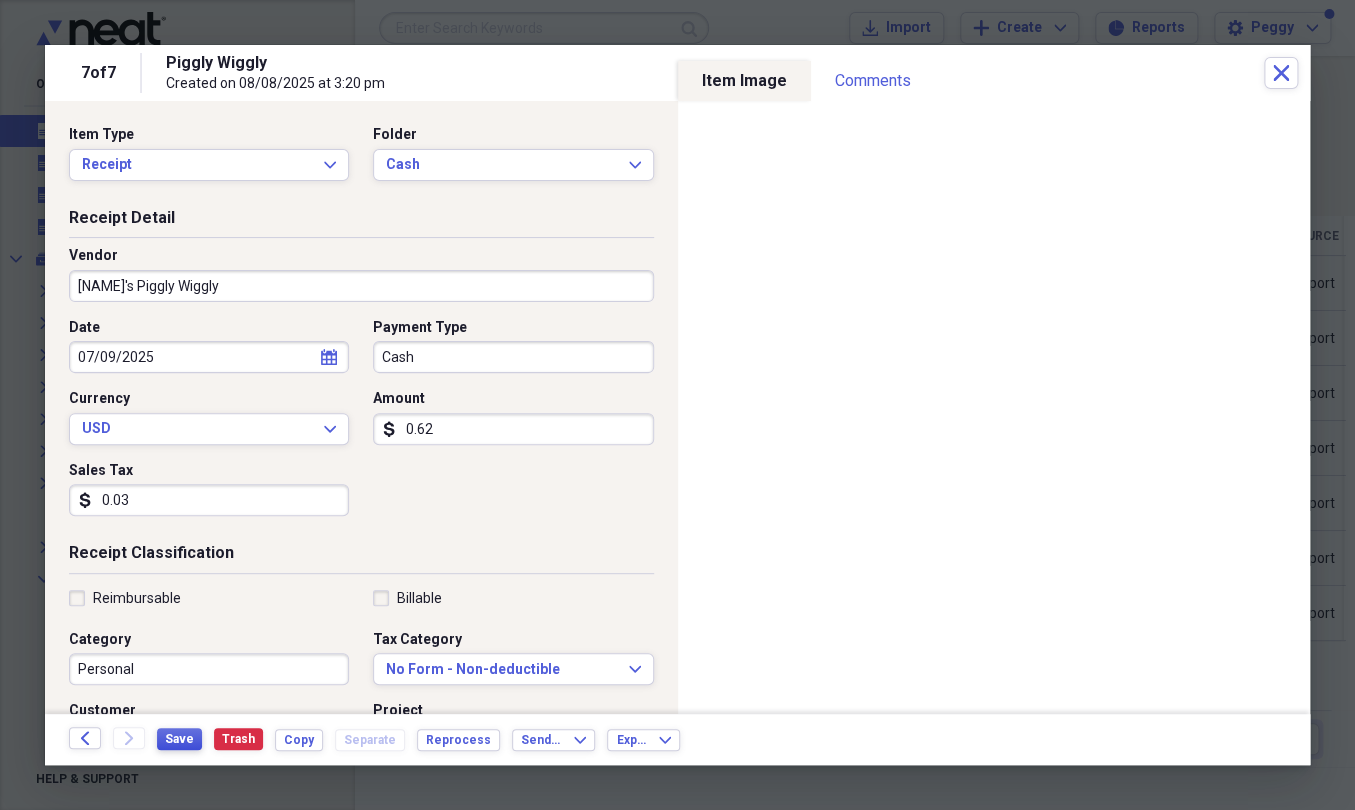 click on "Save" at bounding box center (179, 739) 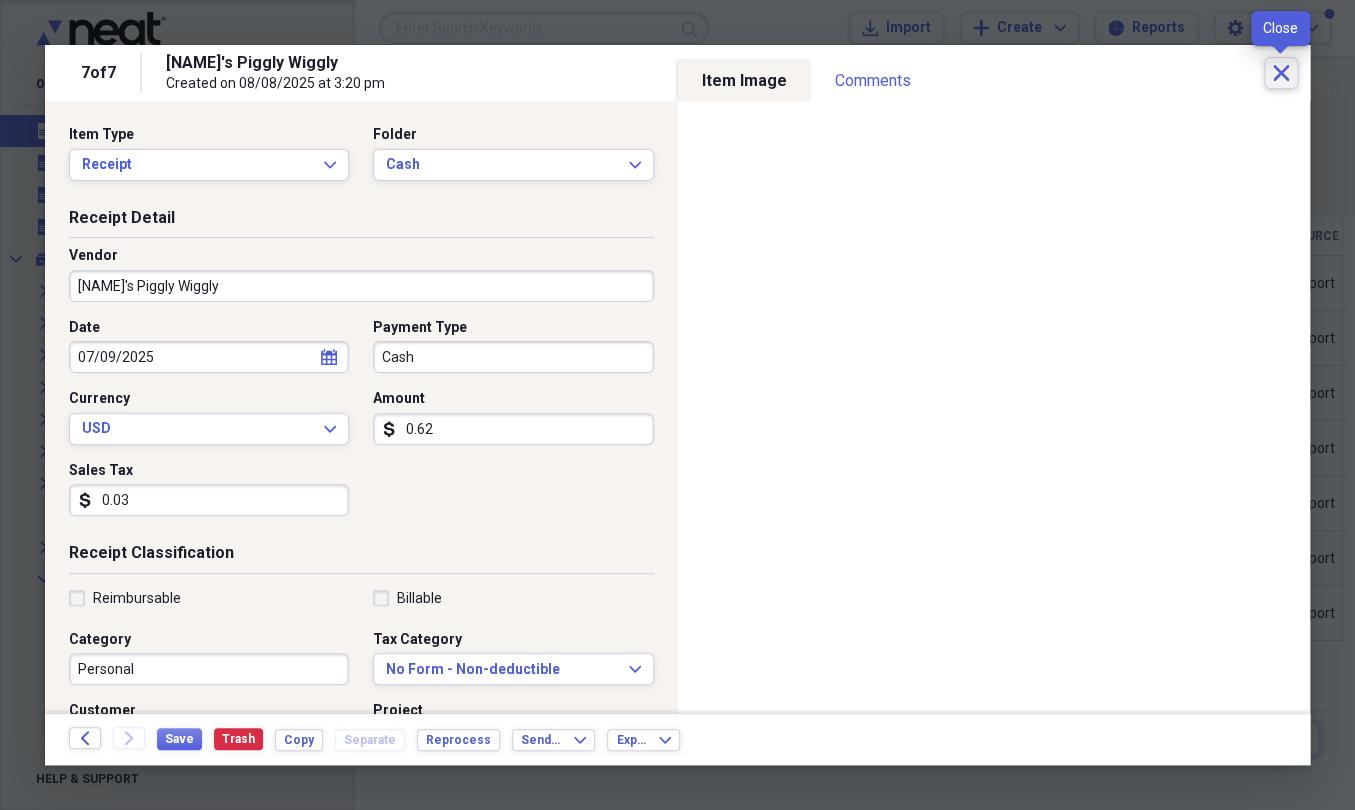 click on "Close" 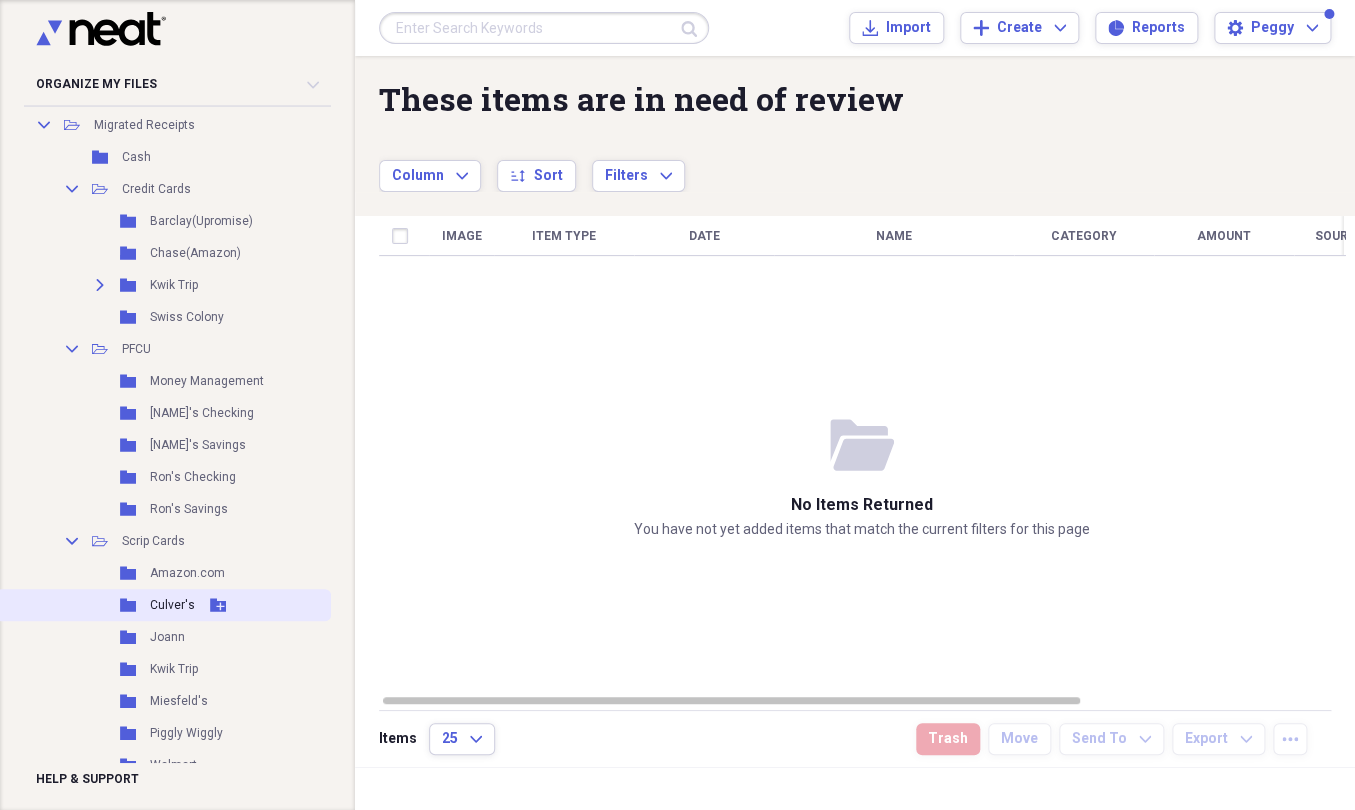 scroll, scrollTop: 545, scrollLeft: 0, axis: vertical 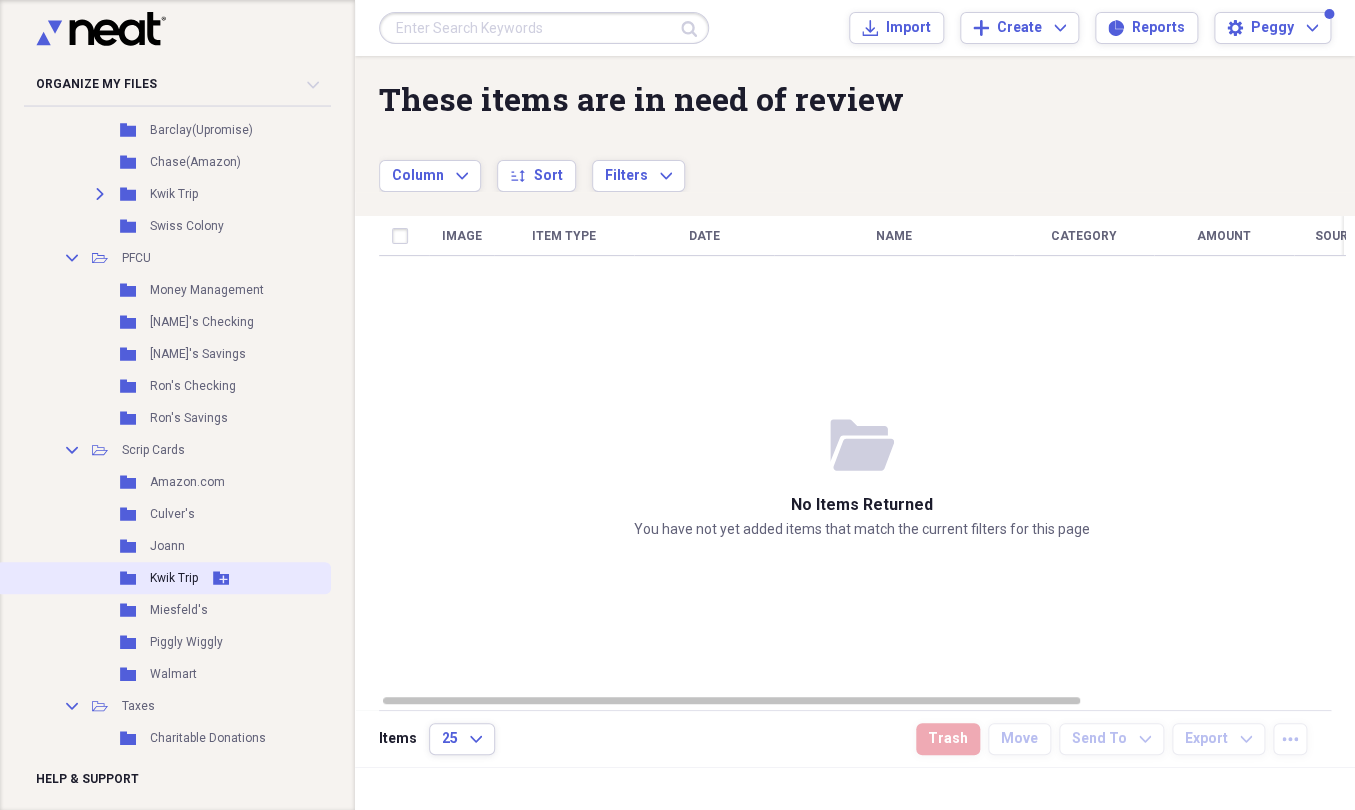 click on "Kwik Trip" at bounding box center (174, 578) 